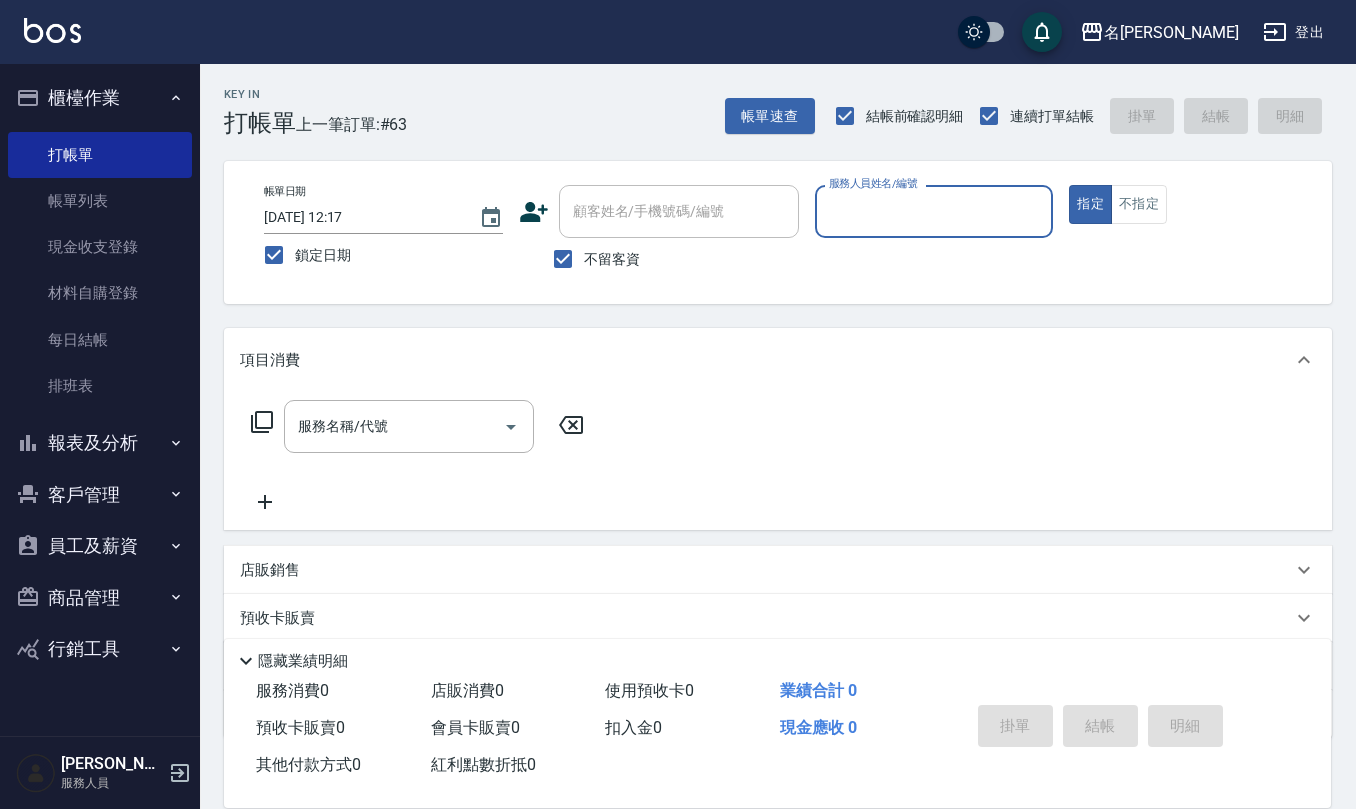 scroll, scrollTop: 0, scrollLeft: 0, axis: both 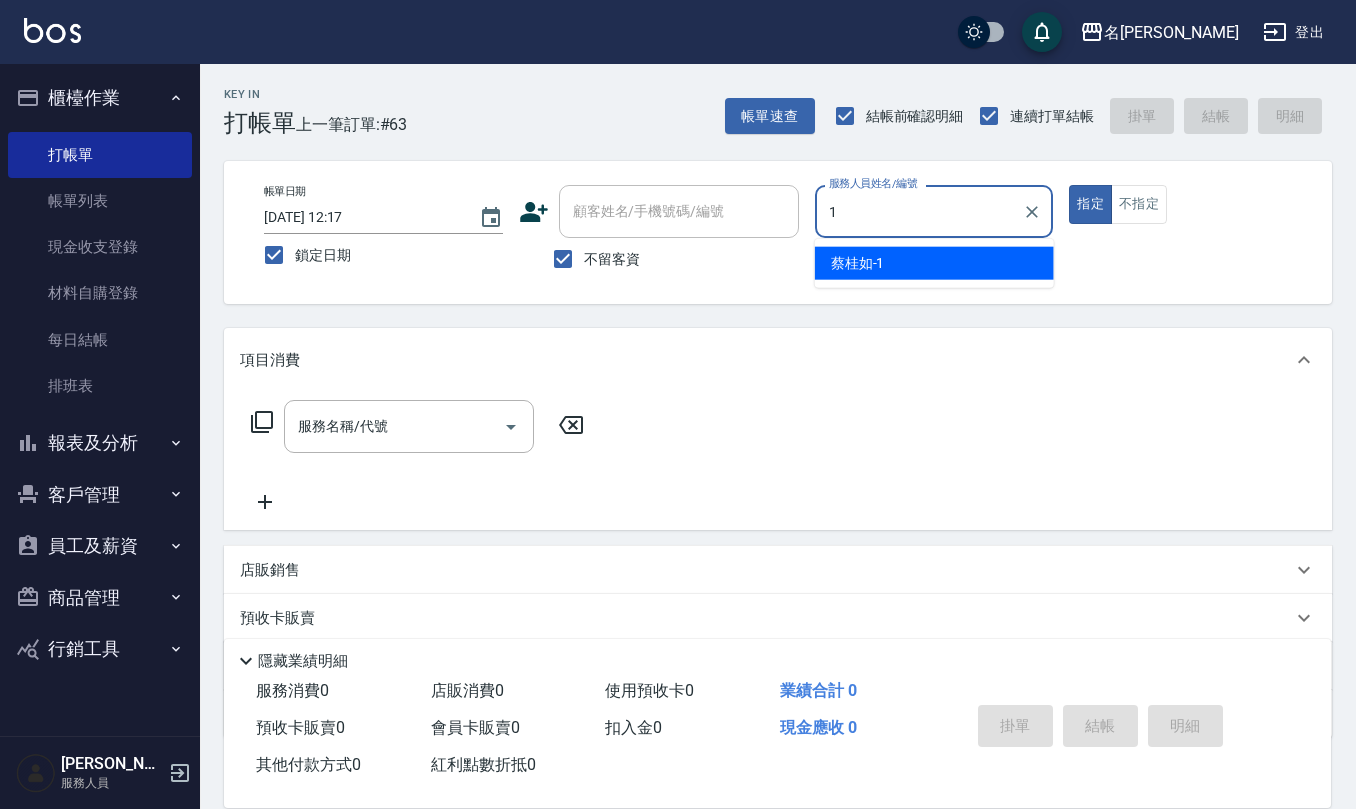 type on "[PERSON_NAME]1" 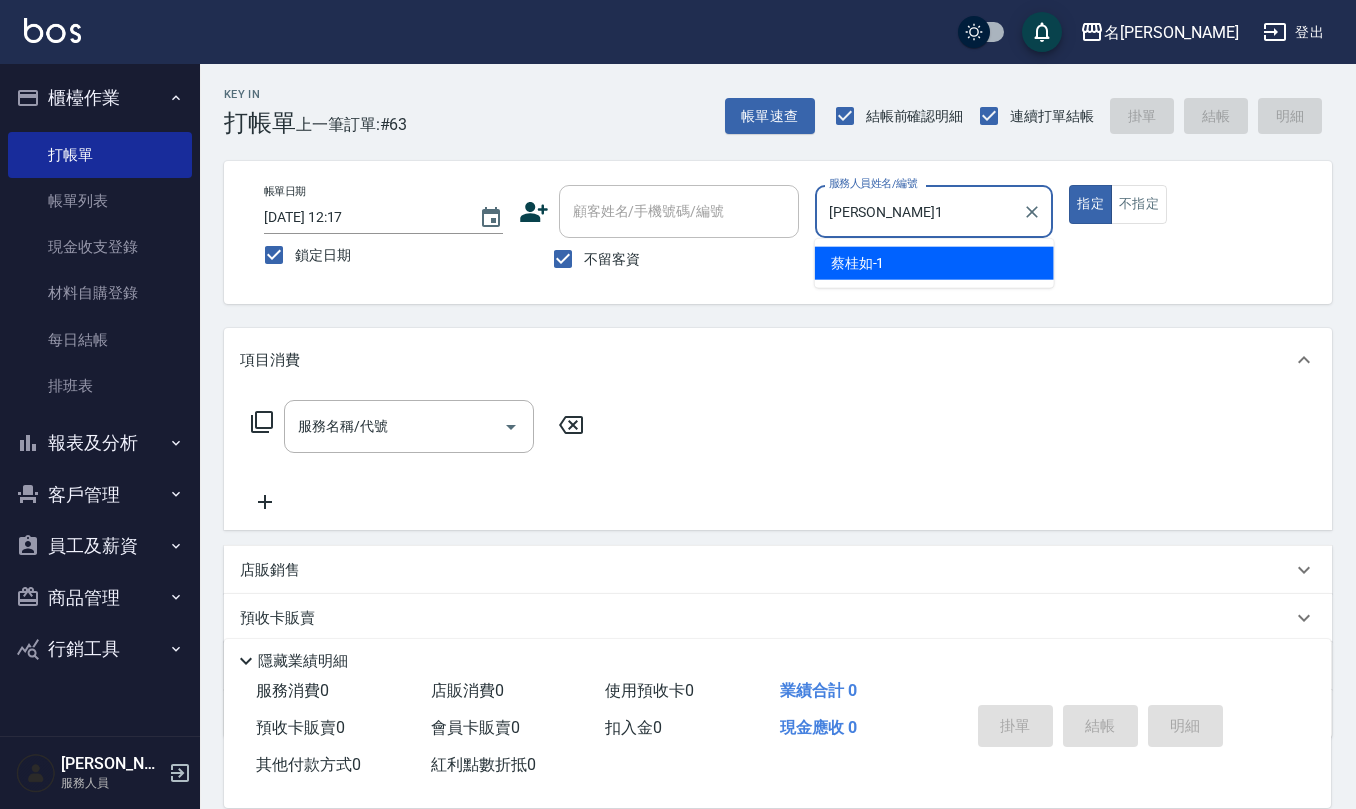 type on "true" 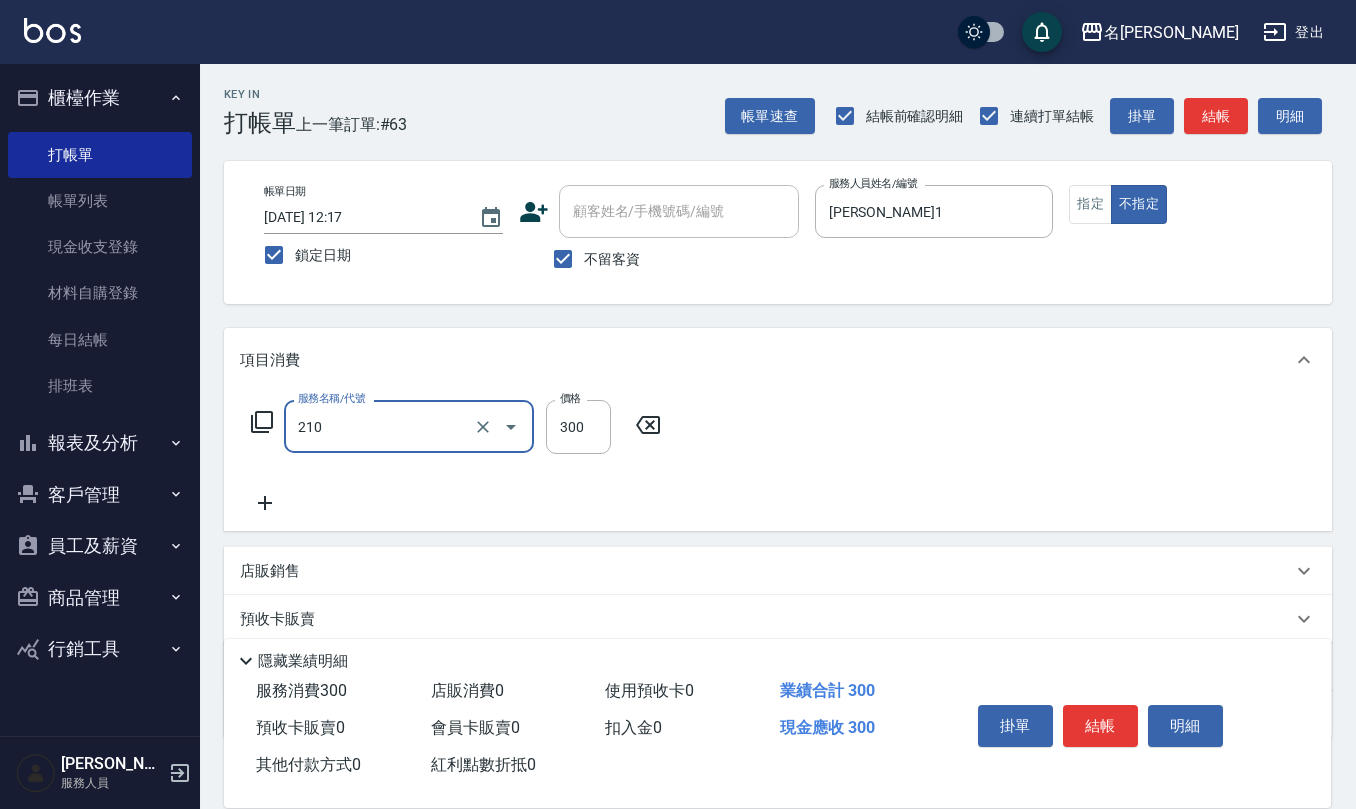 type on "[PERSON_NAME]洗髮精(210)" 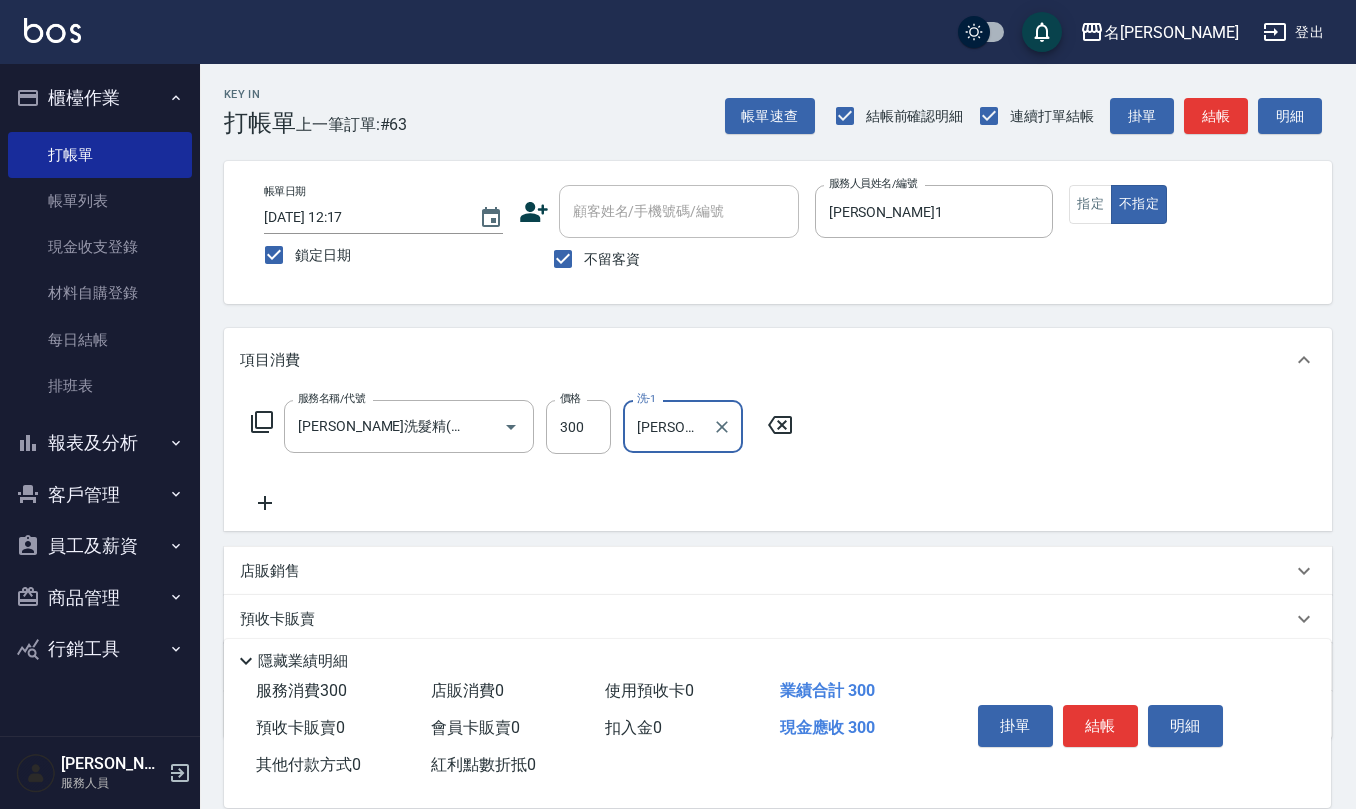 type on "[PERSON_NAME]-20" 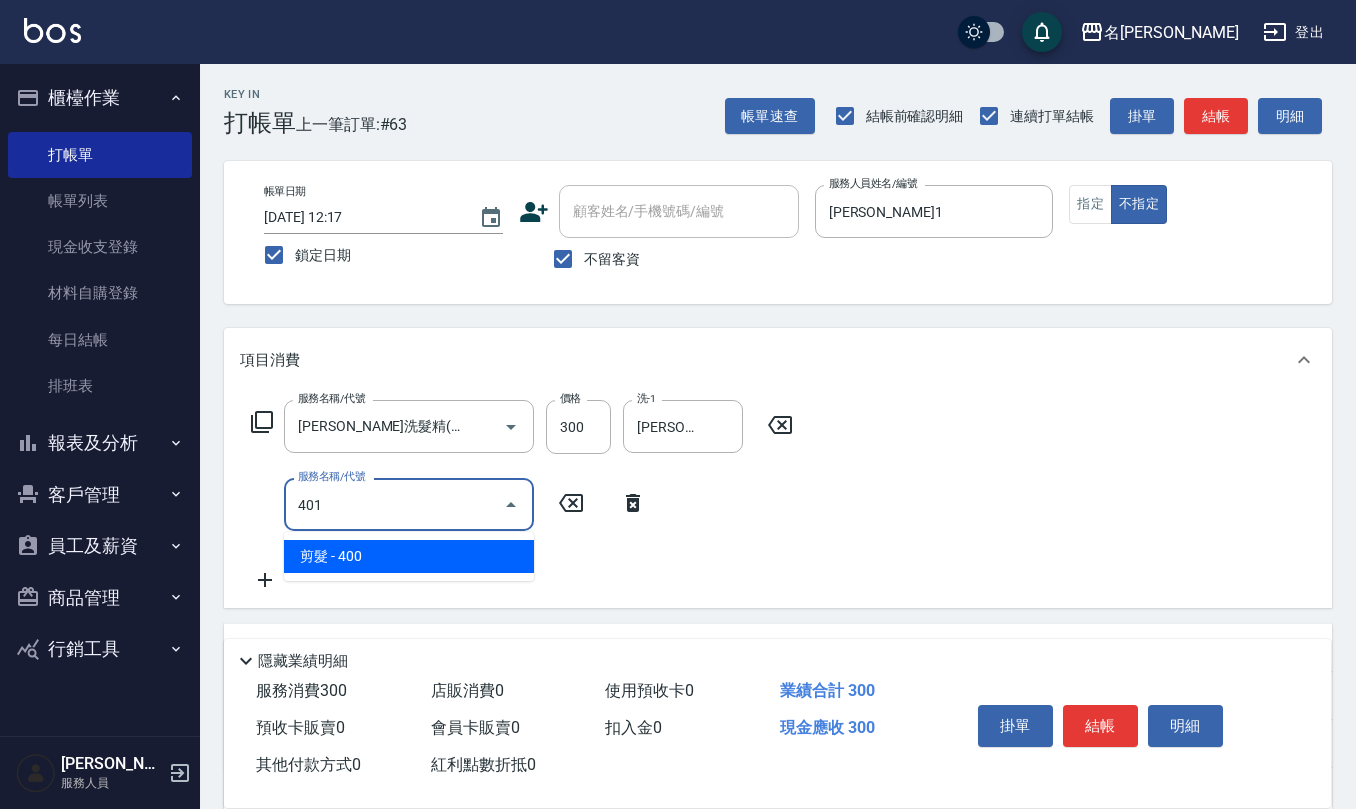 type on "剪髮(401)" 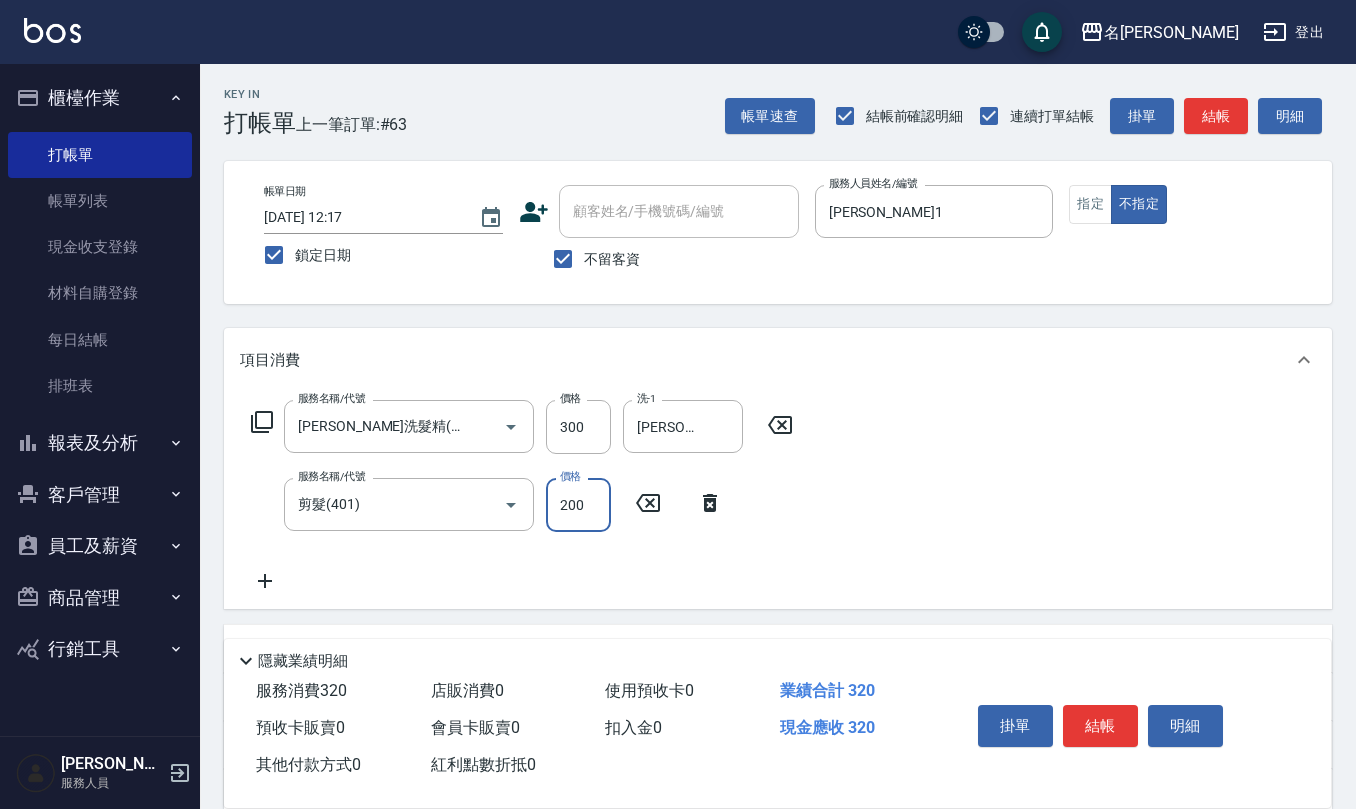 type on "200" 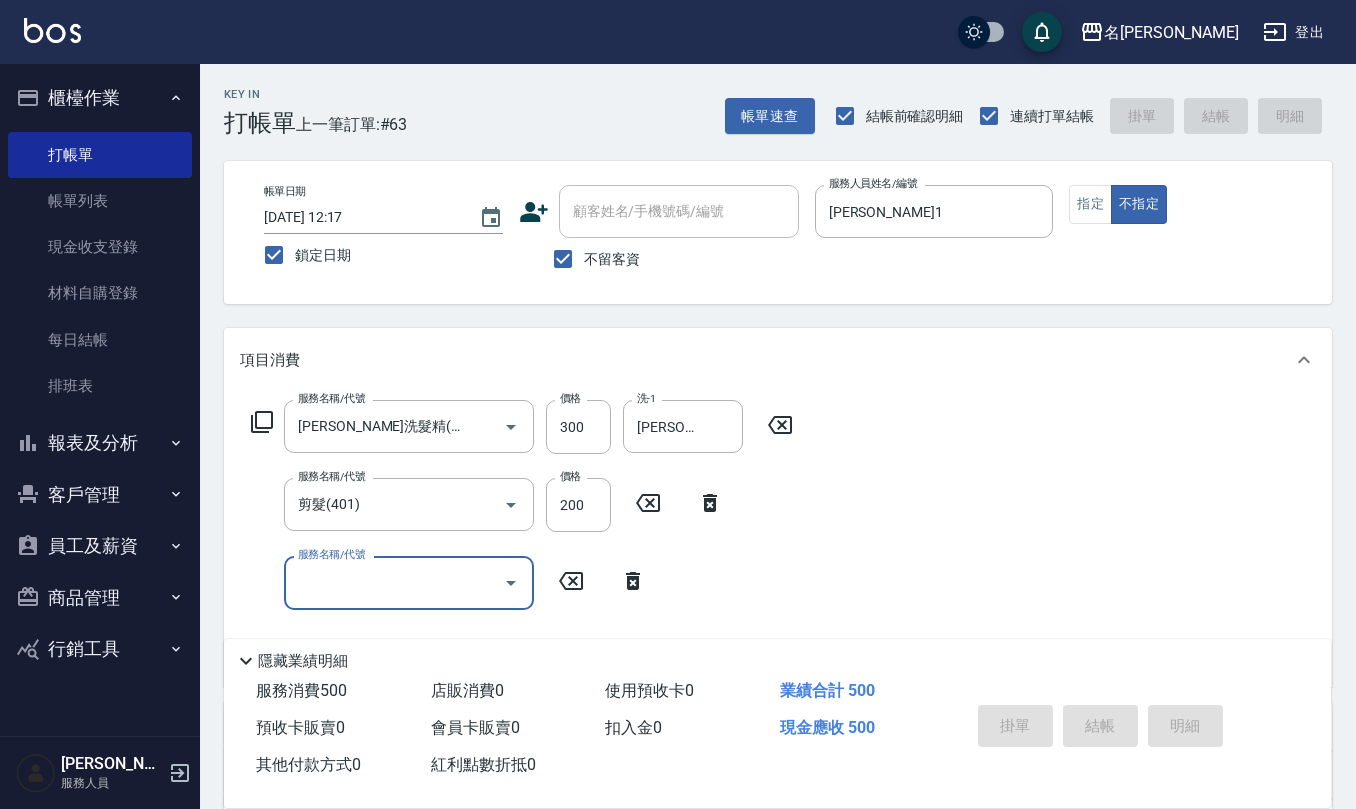type 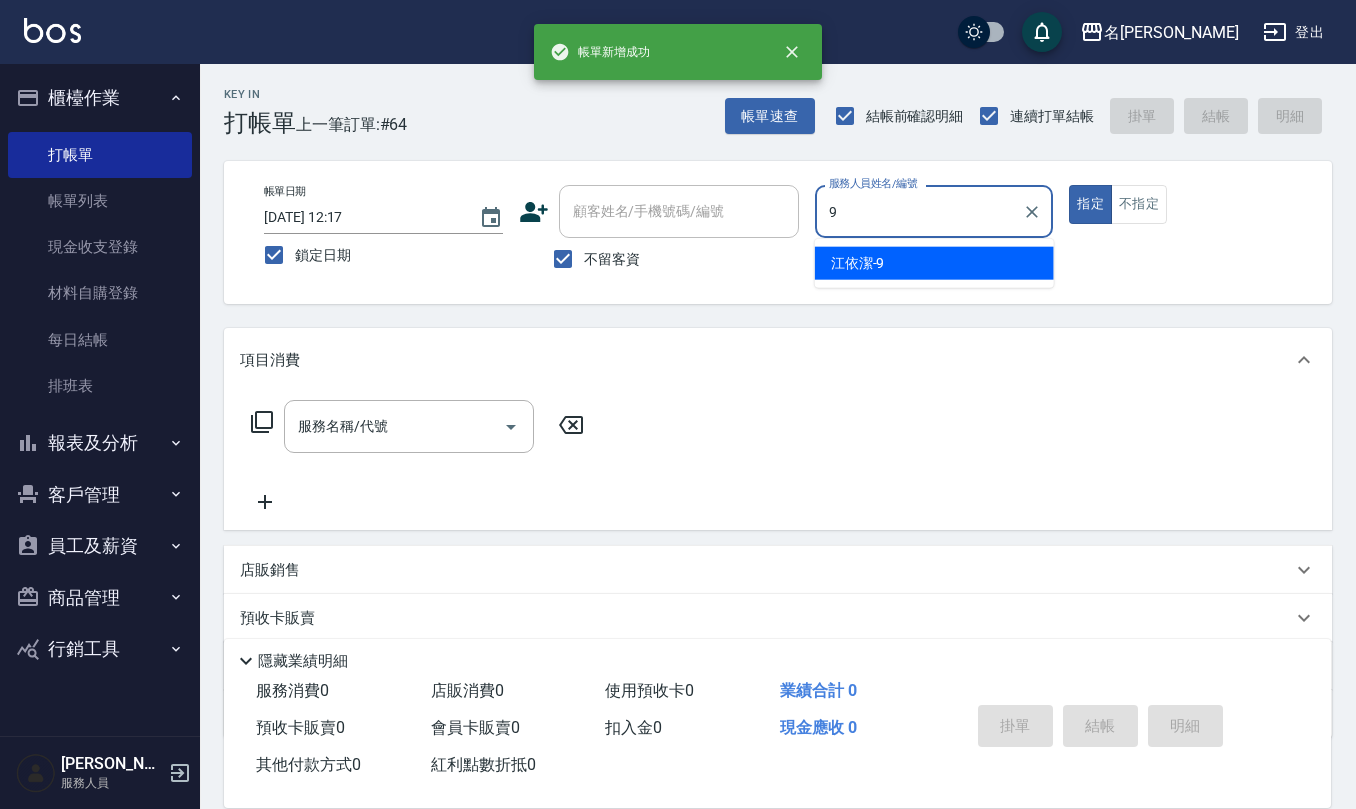 type on "[PERSON_NAME]-9" 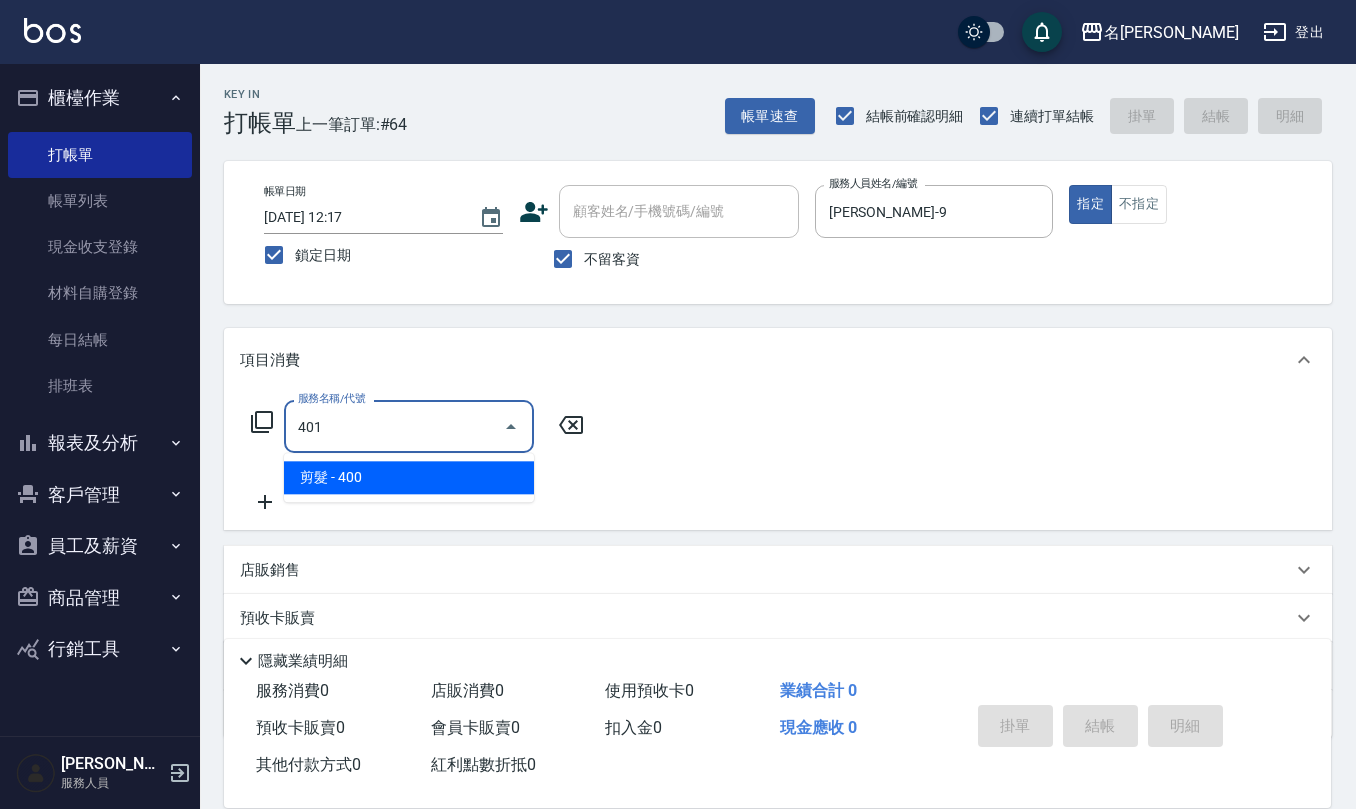 type on "剪髮(401)" 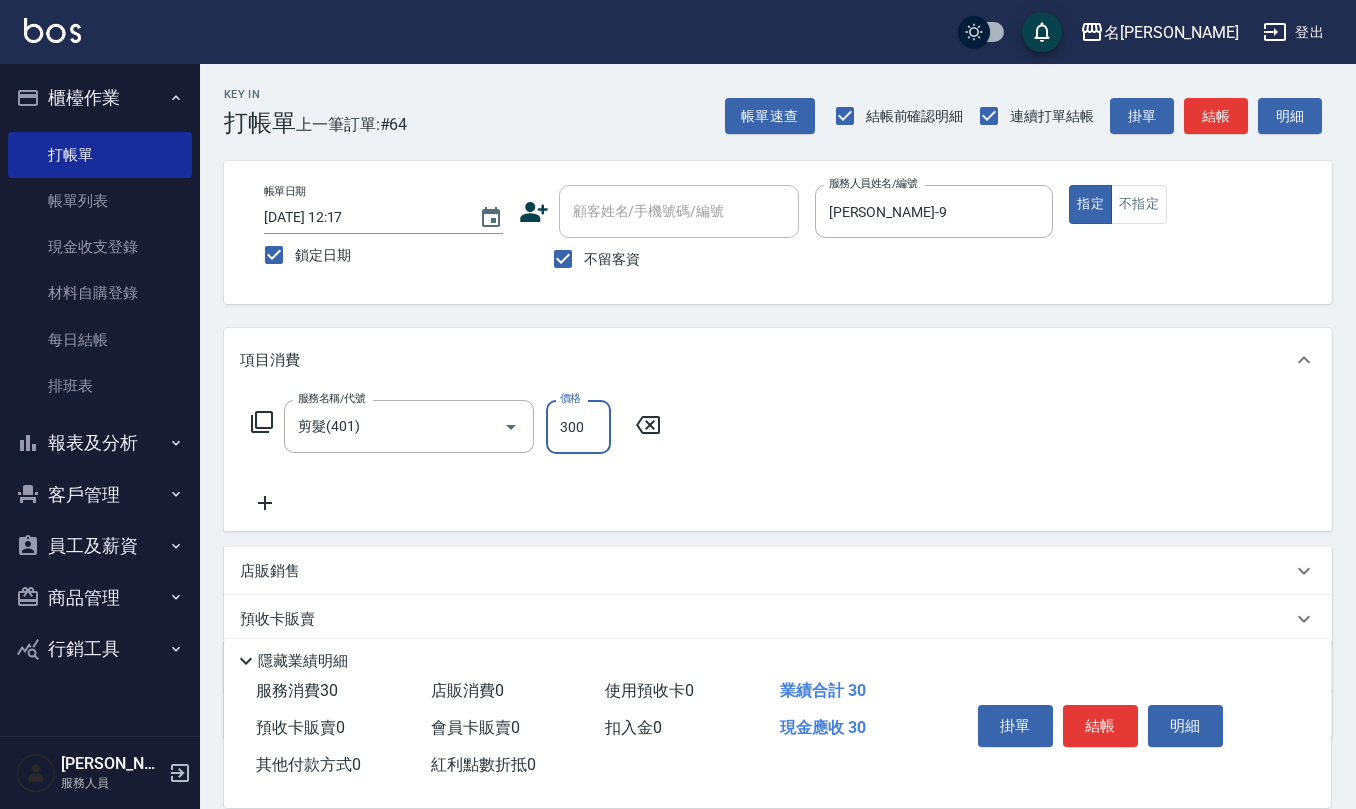 type on "300" 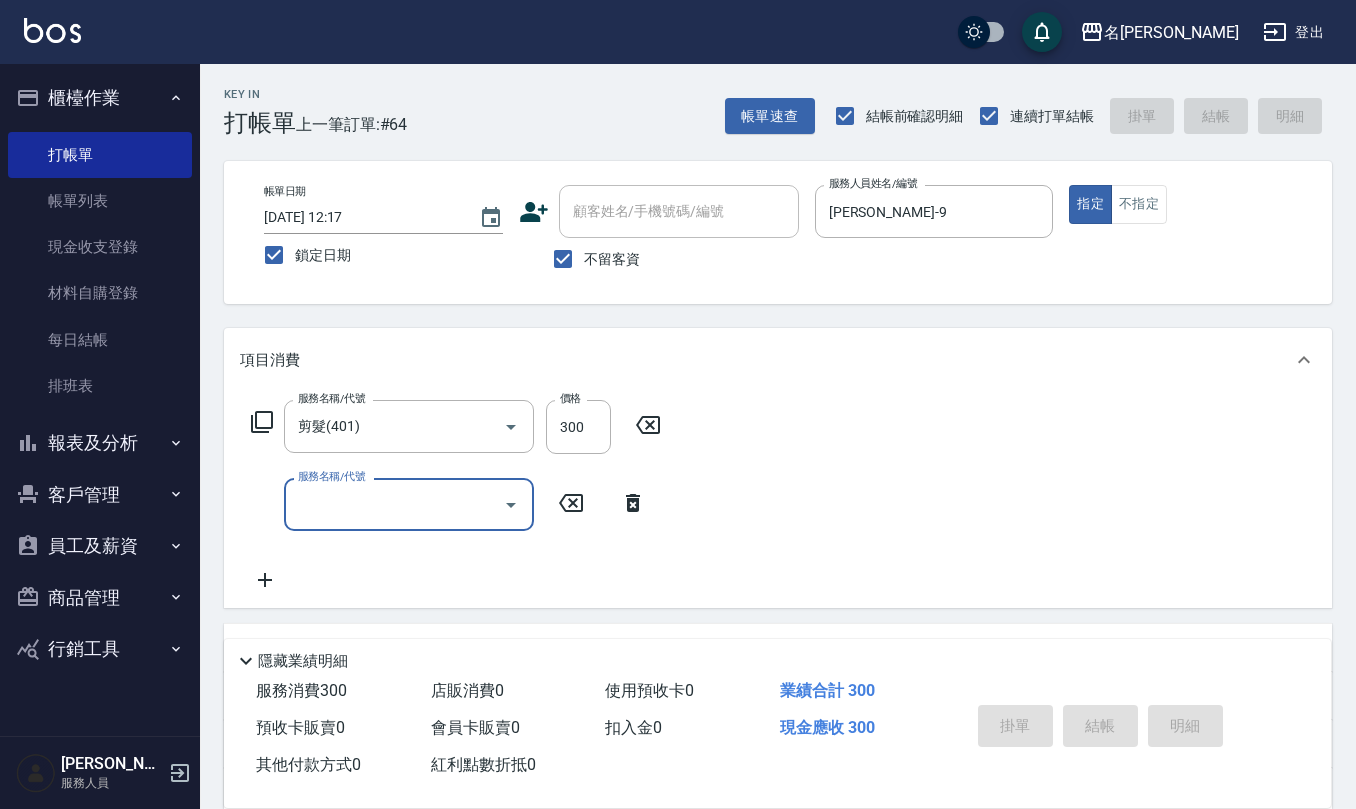 type 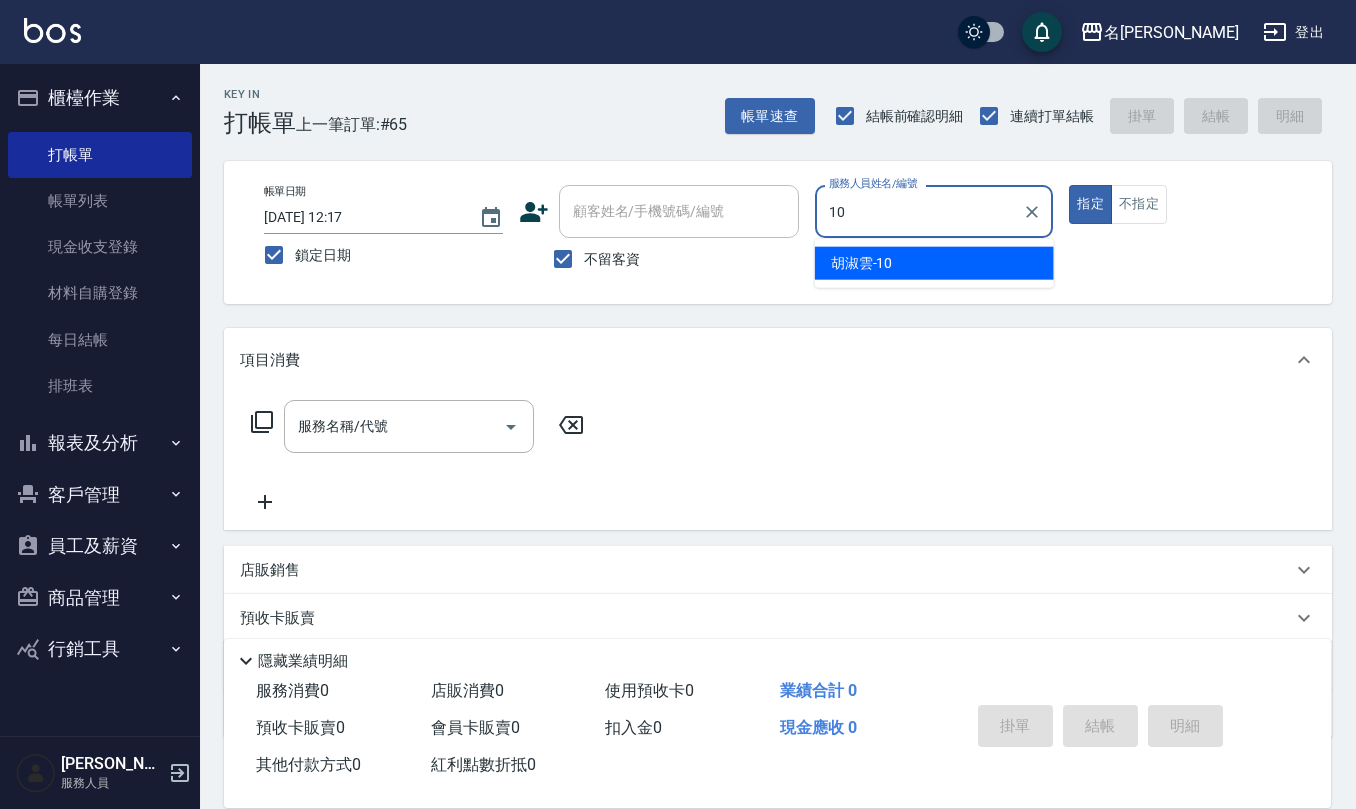 type on "[PERSON_NAME]-10" 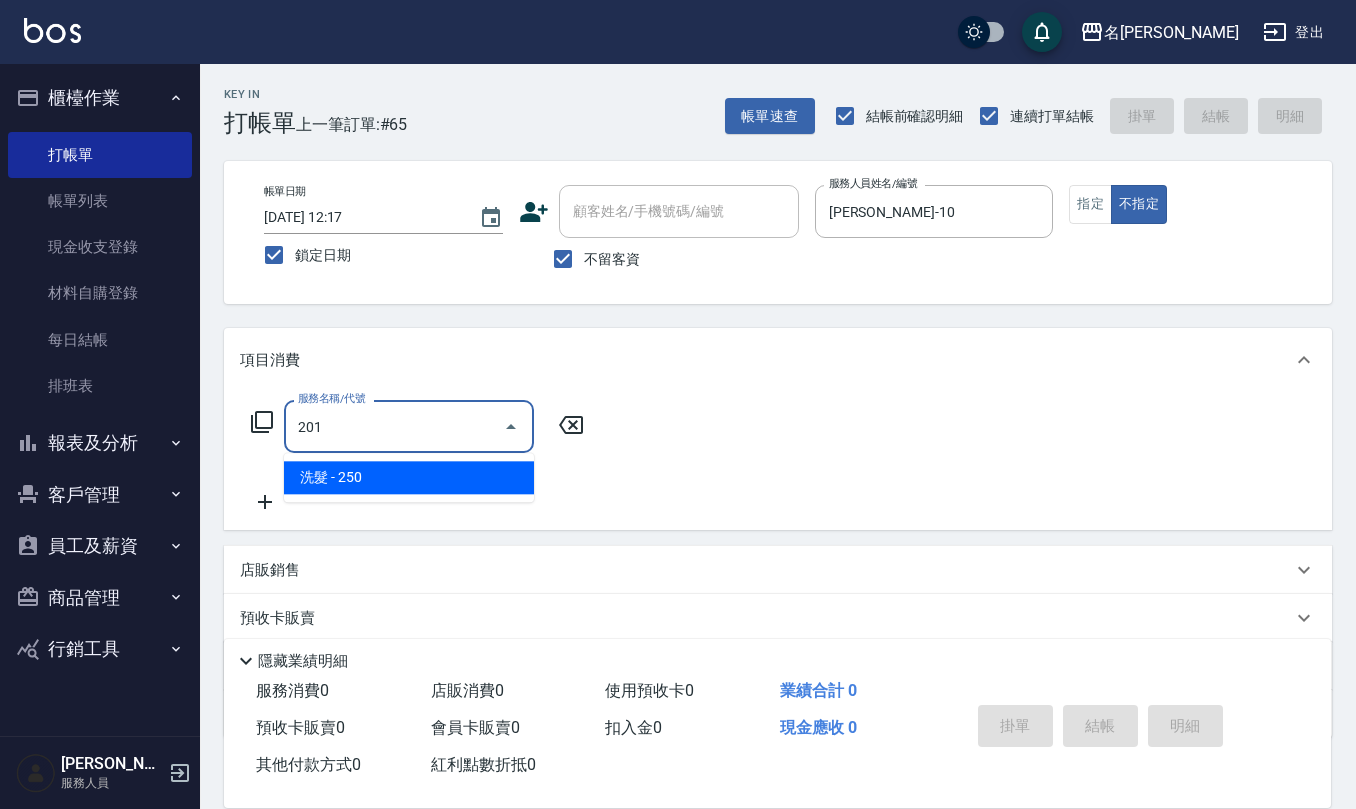 type on "洗髮(201)" 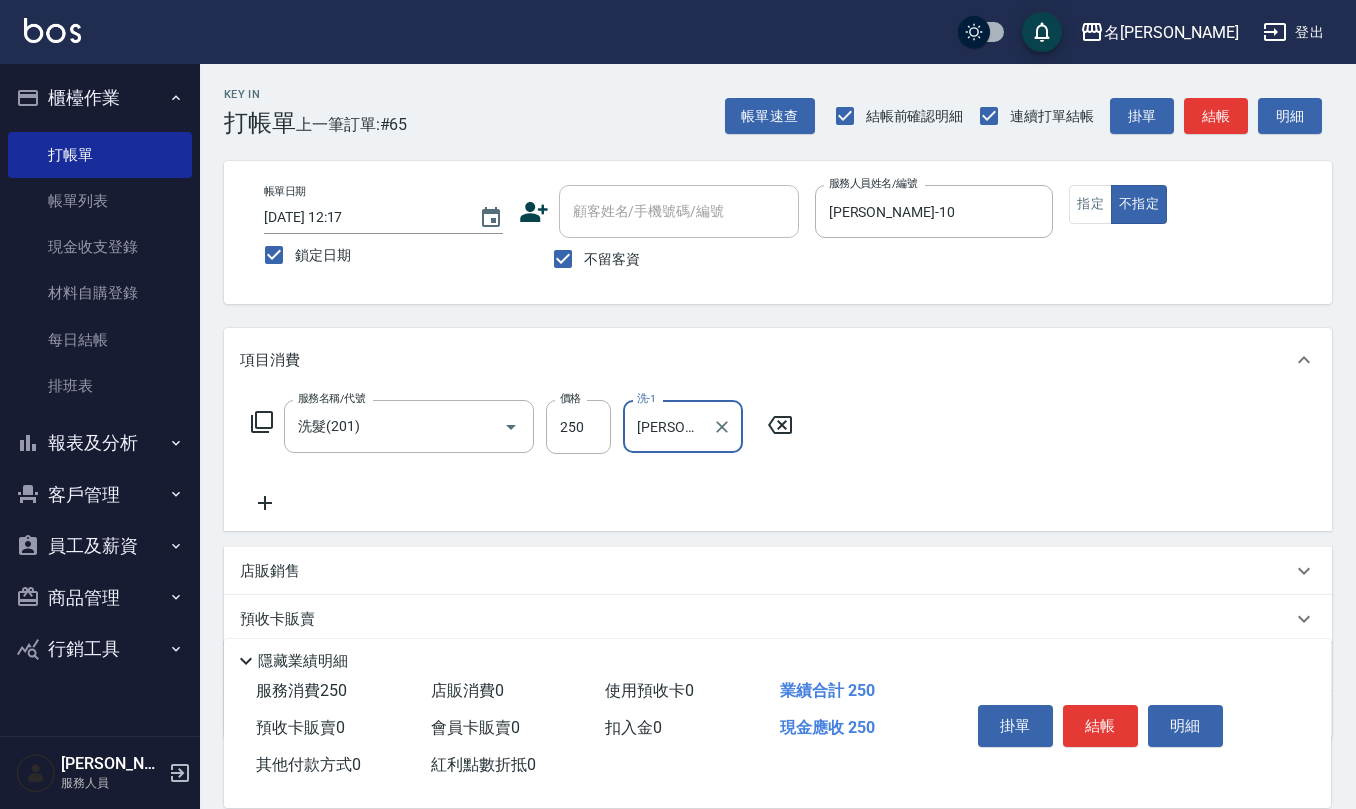type on "[PERSON_NAME]-33" 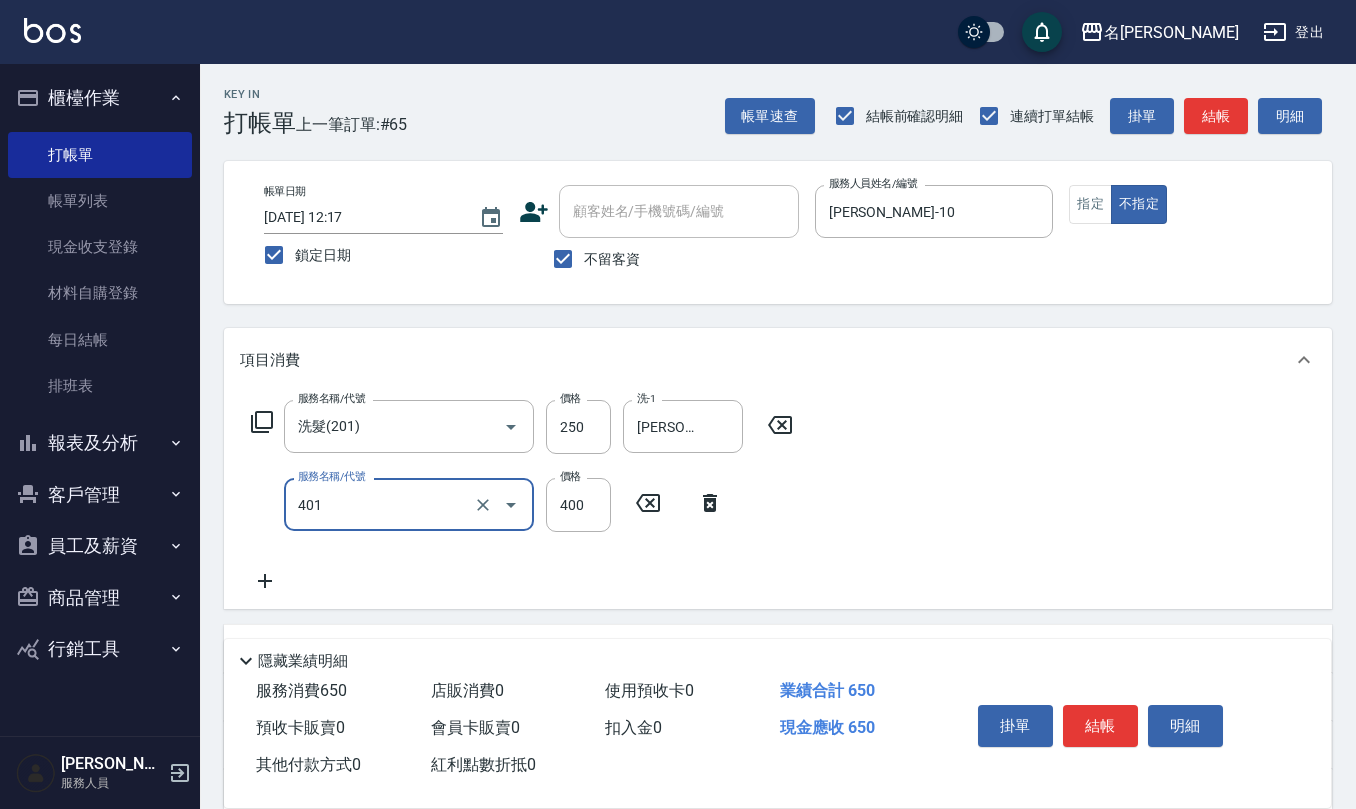 type on "剪髮(401)" 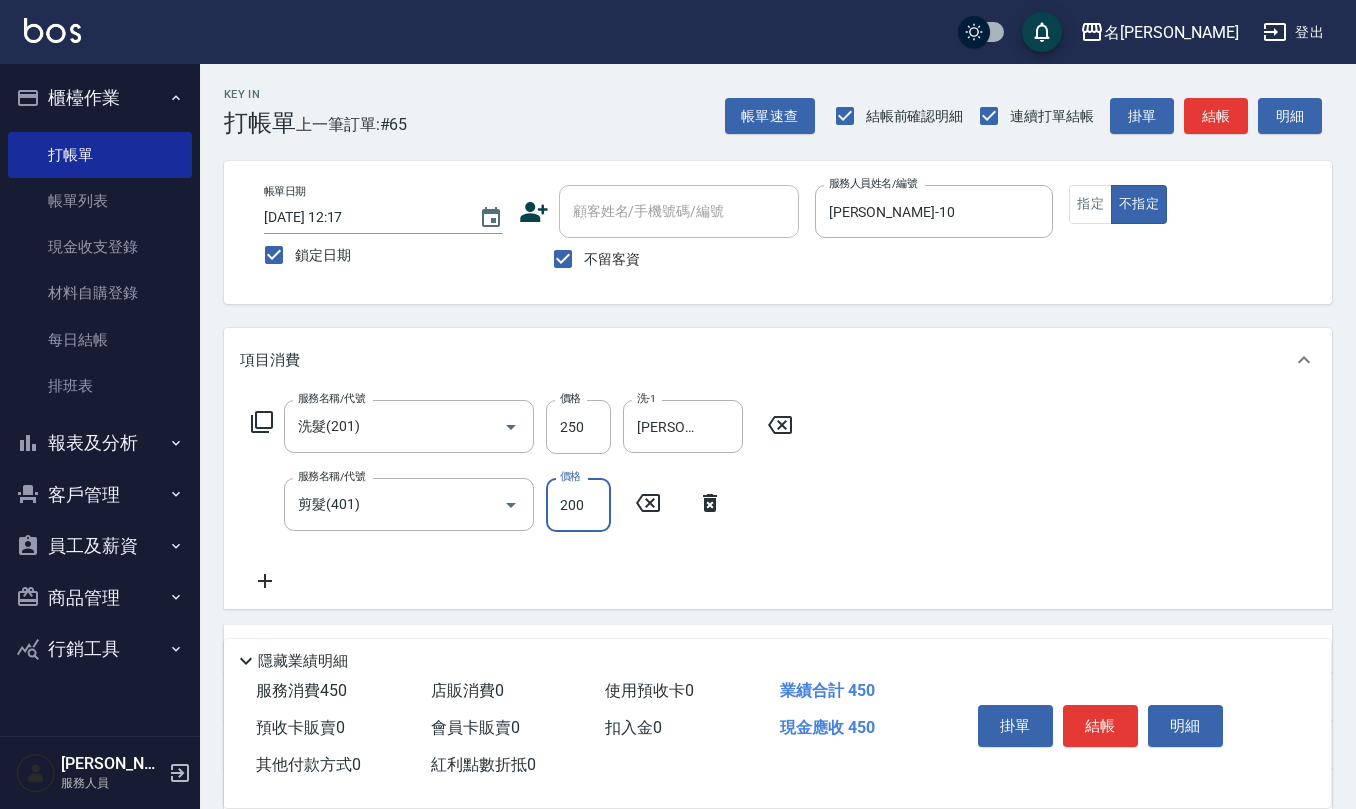type on "200" 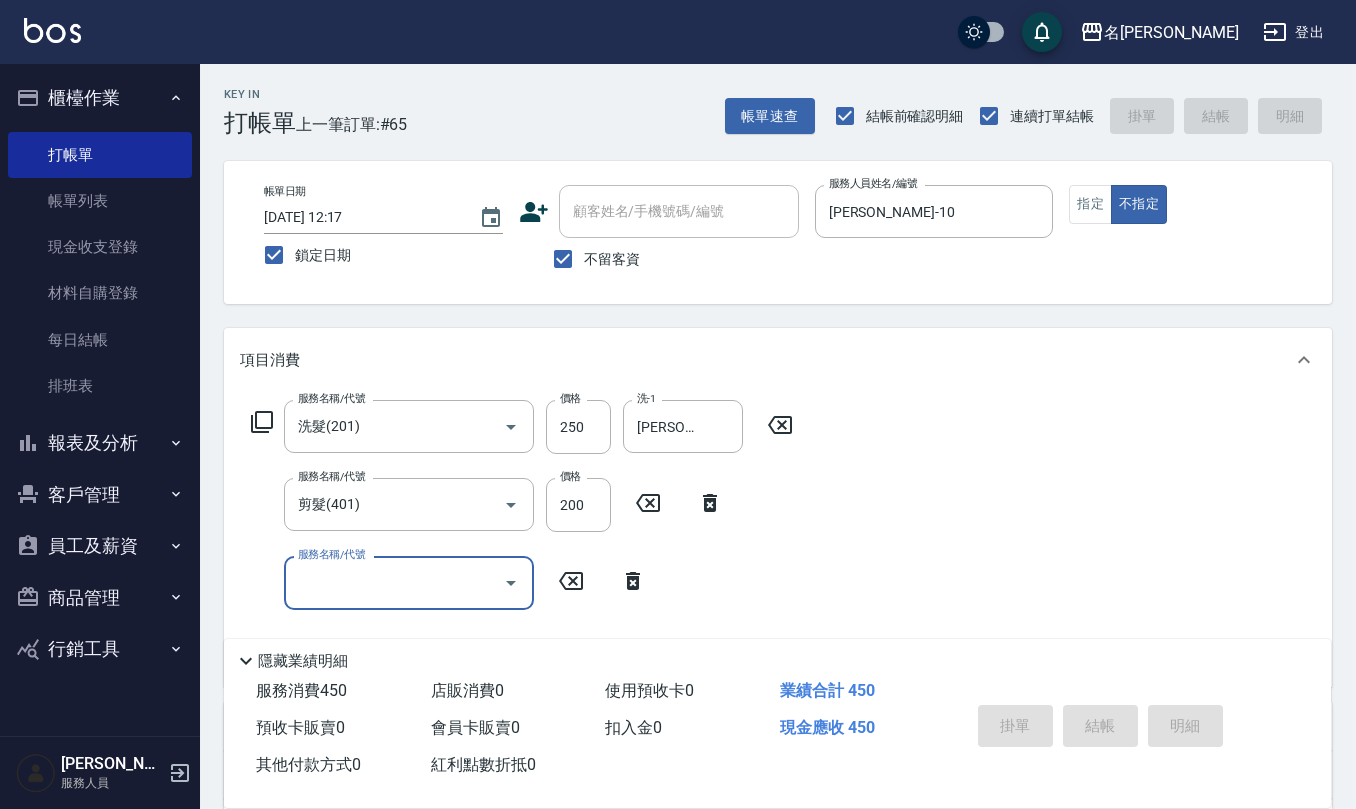 type 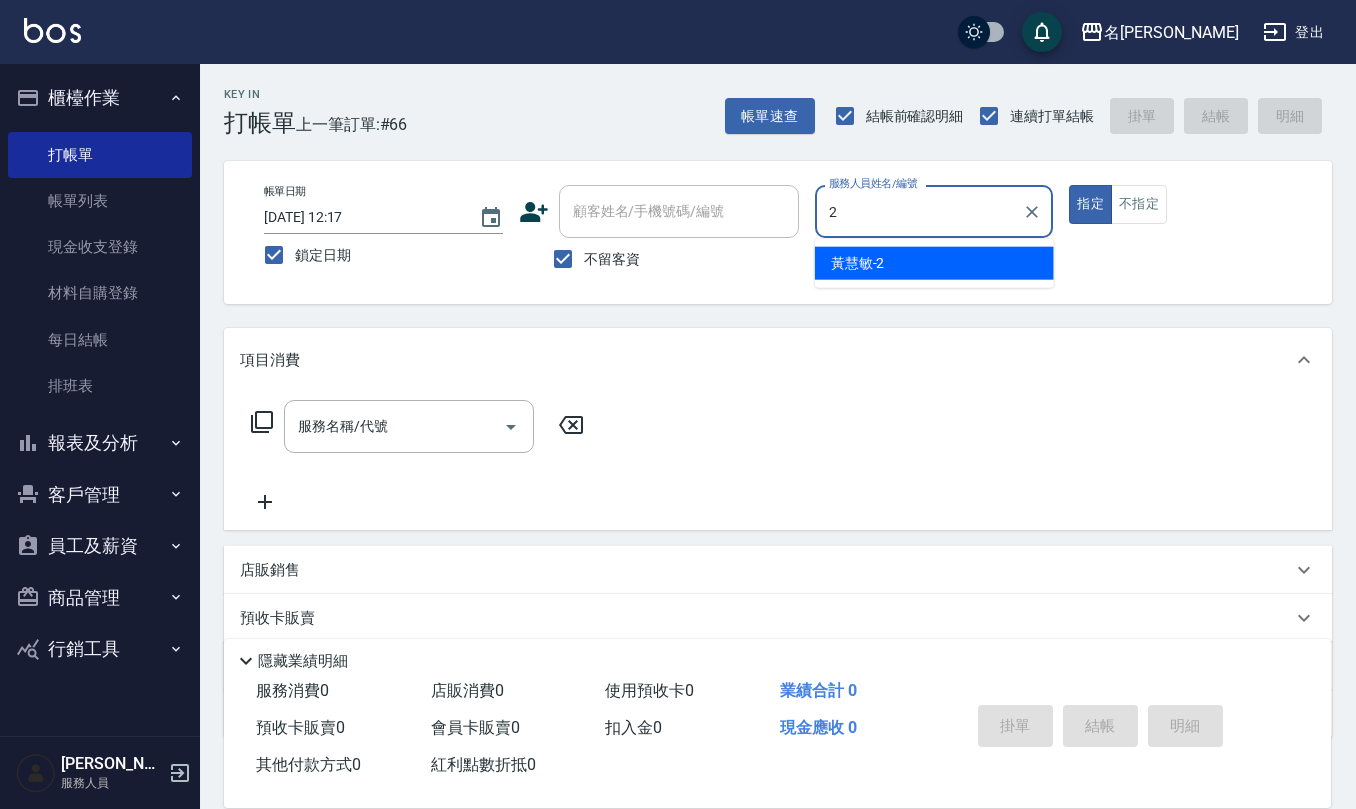 type on "[PERSON_NAME]-2" 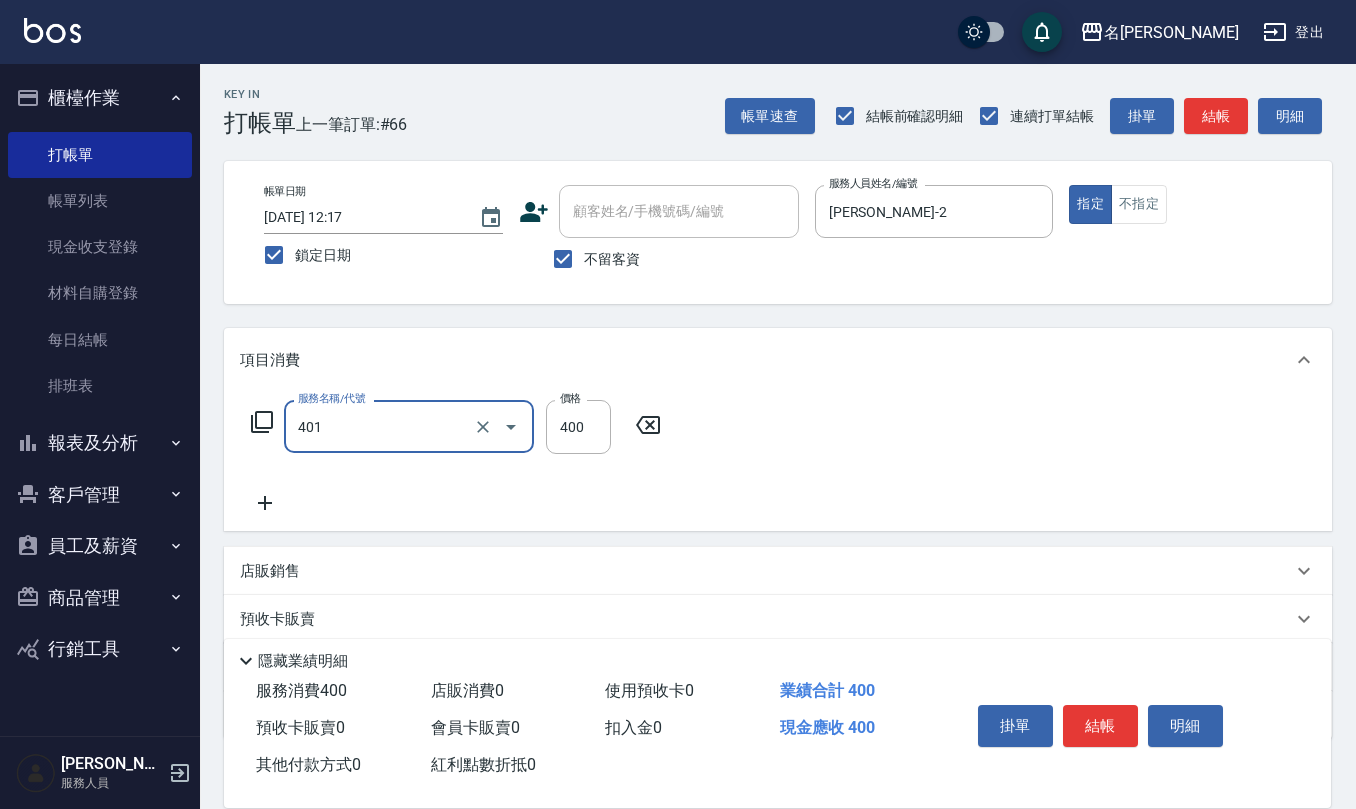 type on "剪髮(401)" 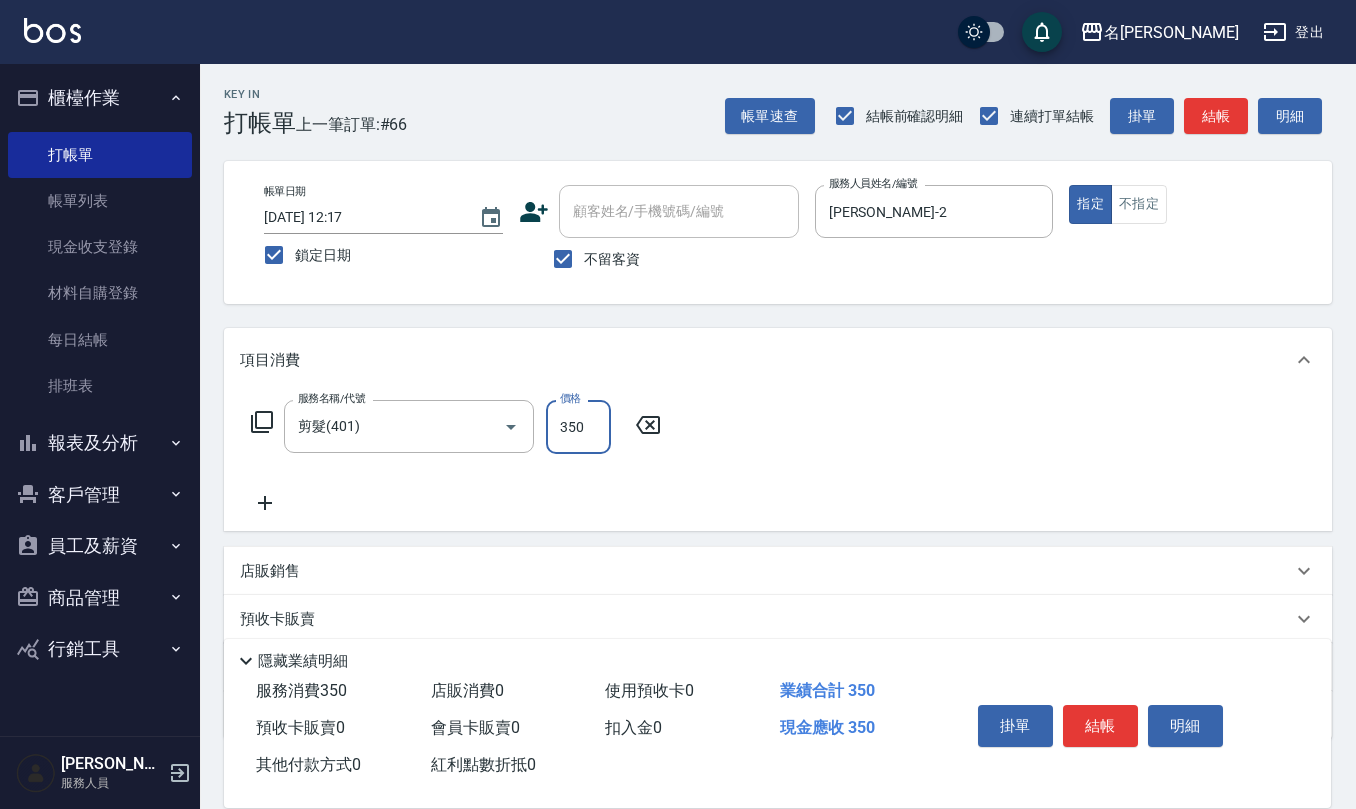 type on "350" 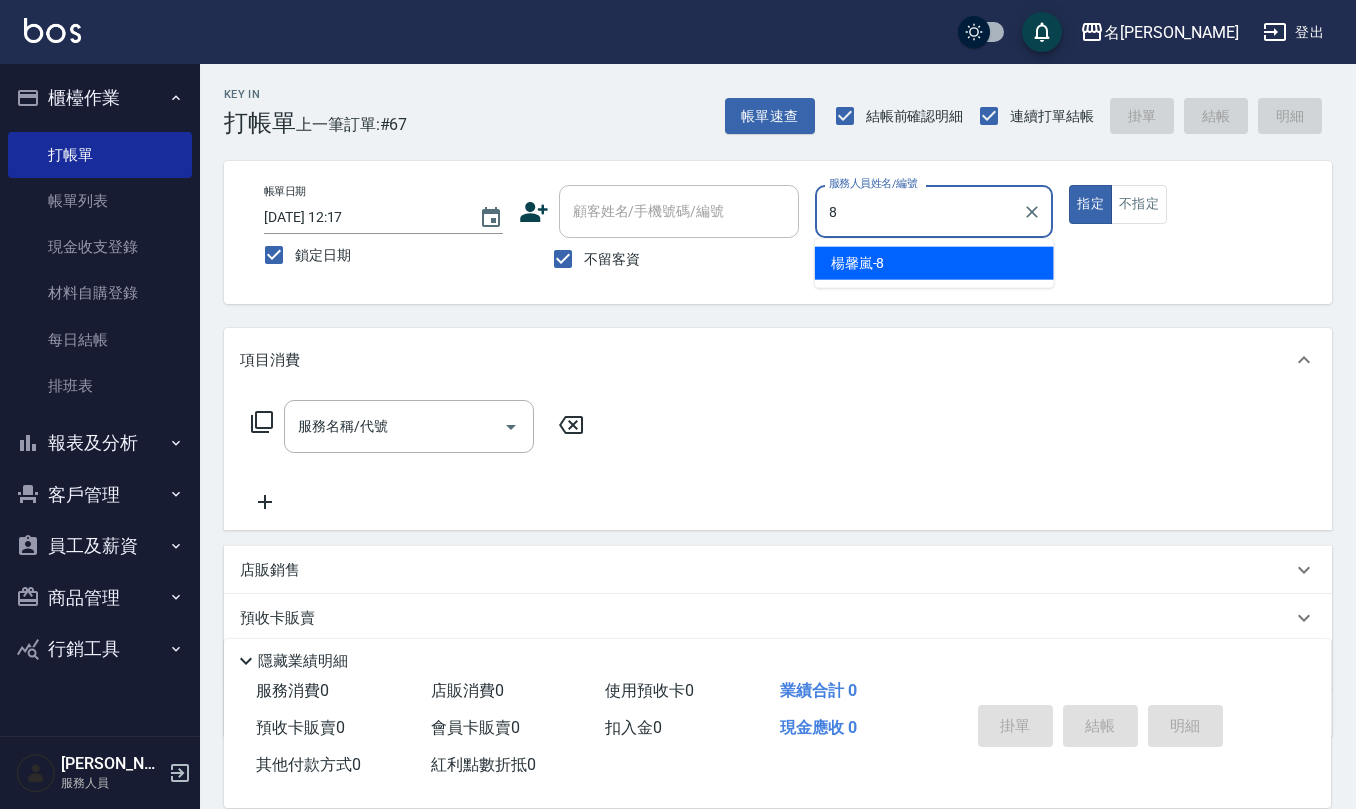 type on "[PERSON_NAME]-8" 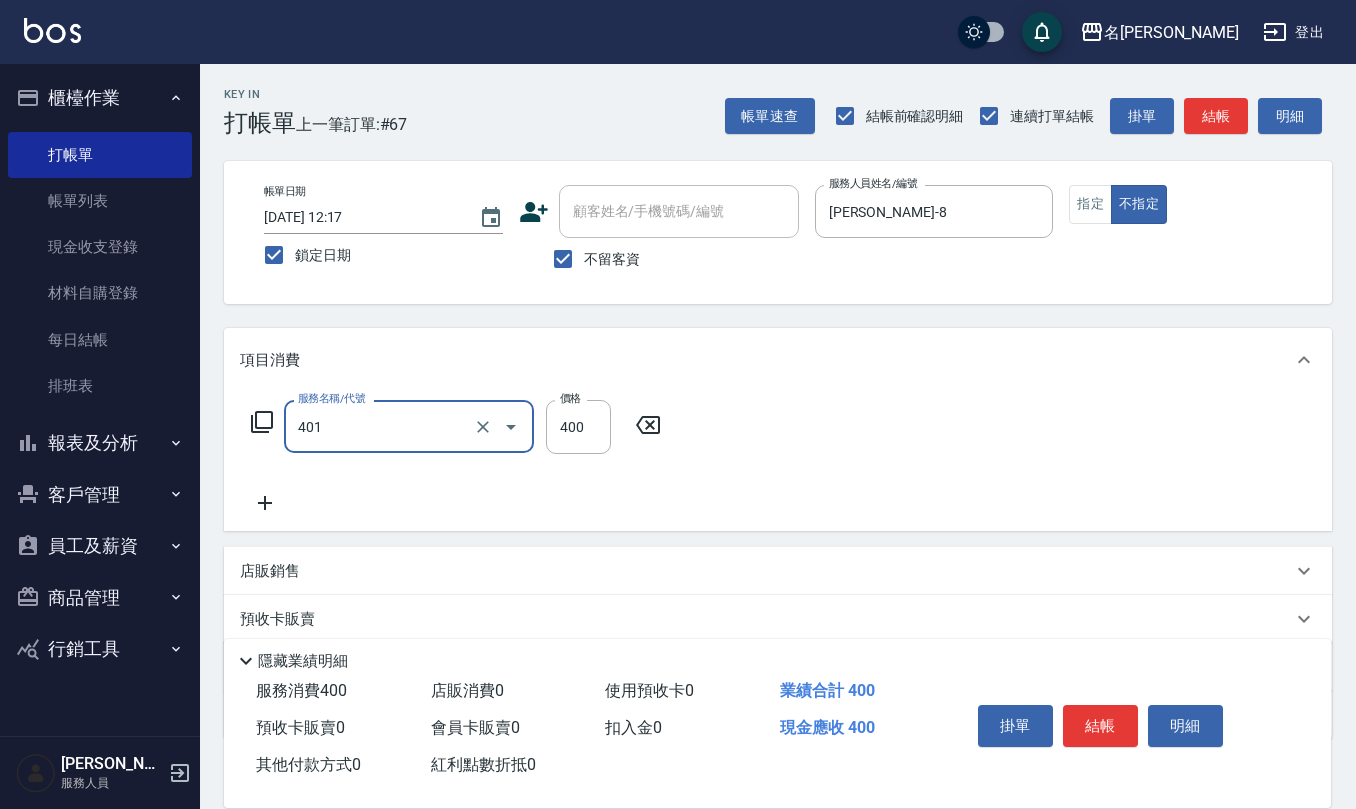 type on "剪髮(401)" 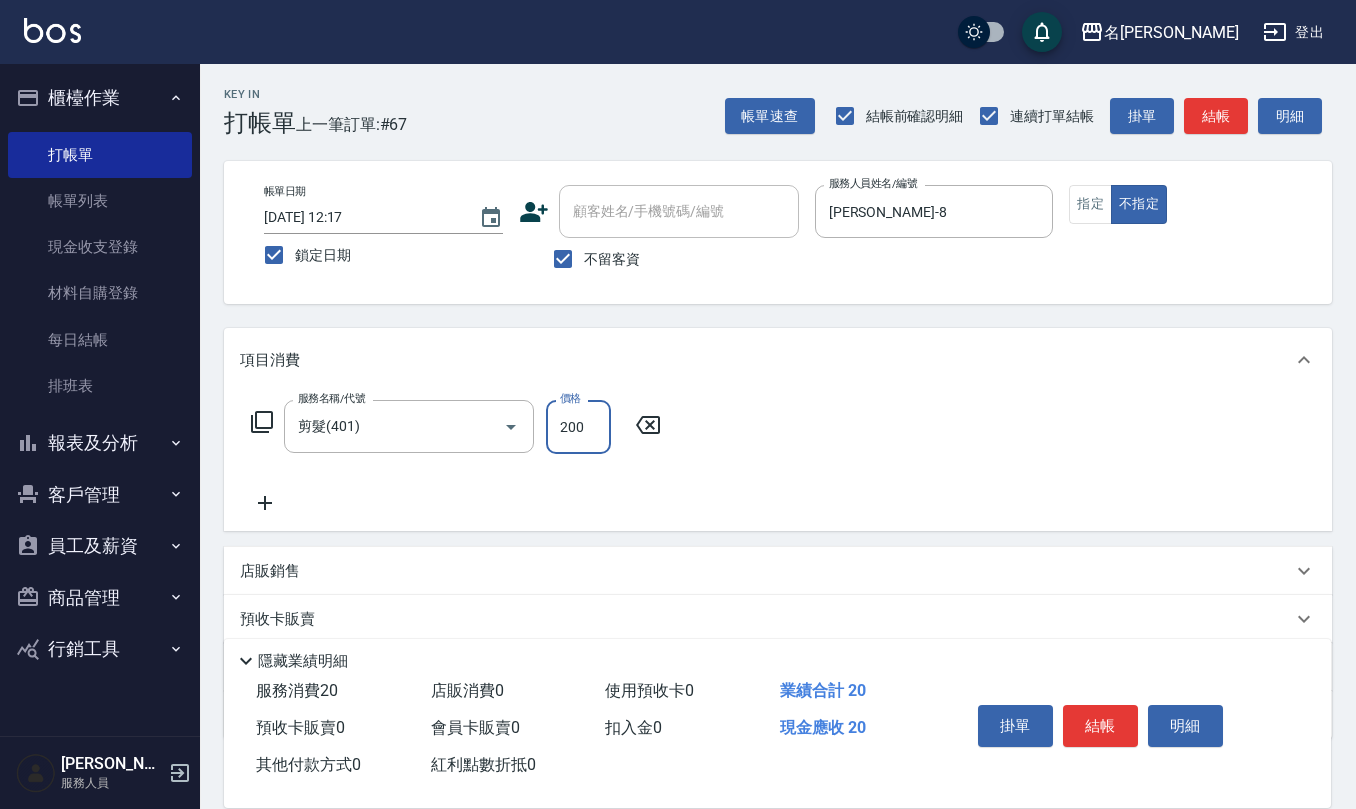 type on "200" 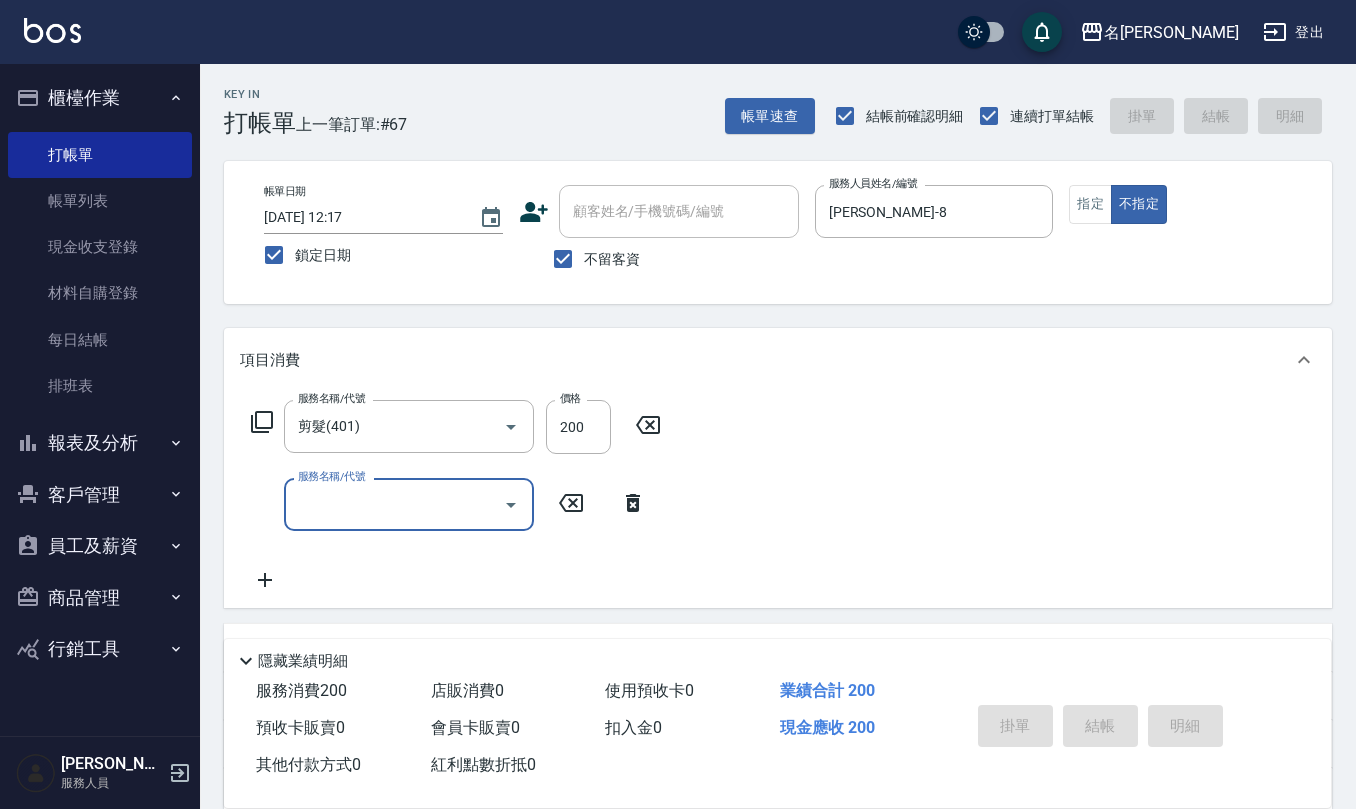 type 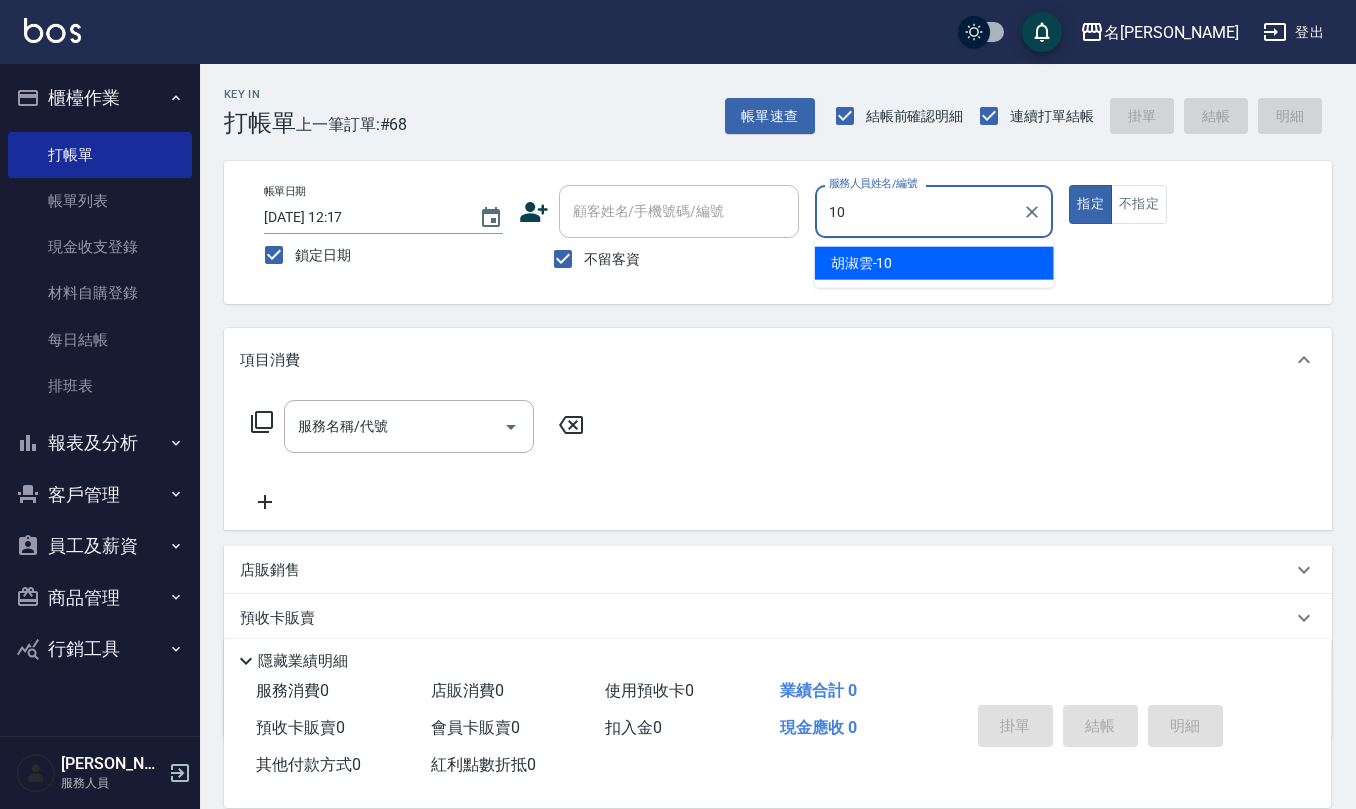 type on "[PERSON_NAME]-10" 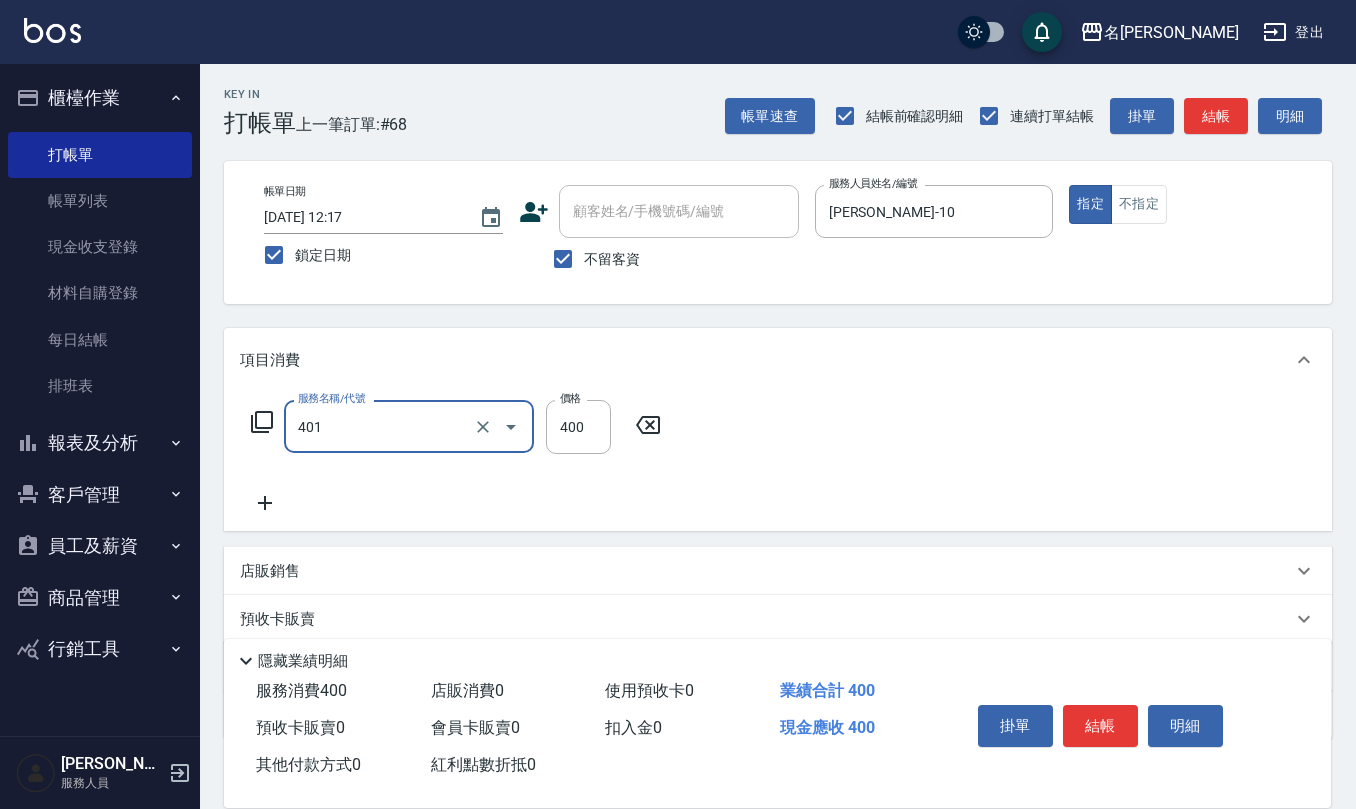 type on "剪髮(401)" 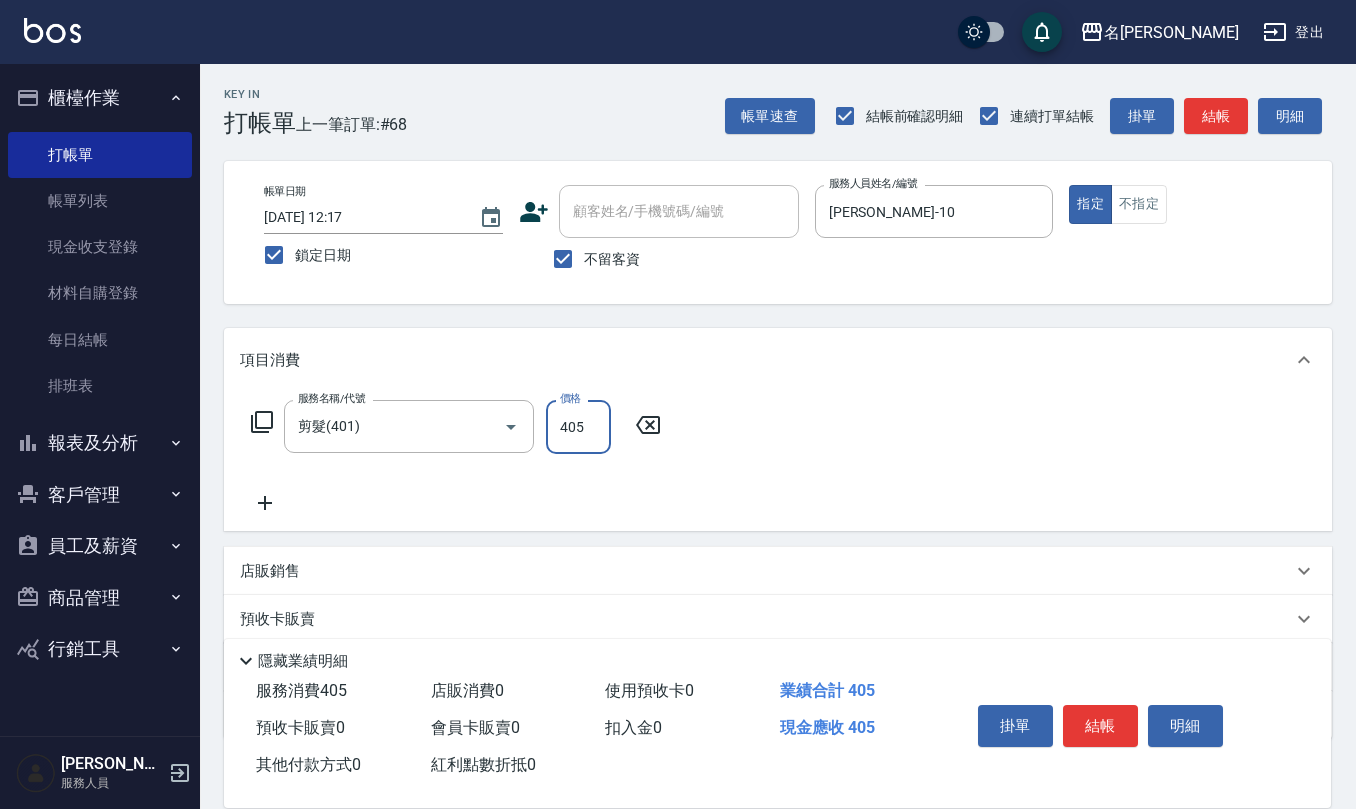 type on "405" 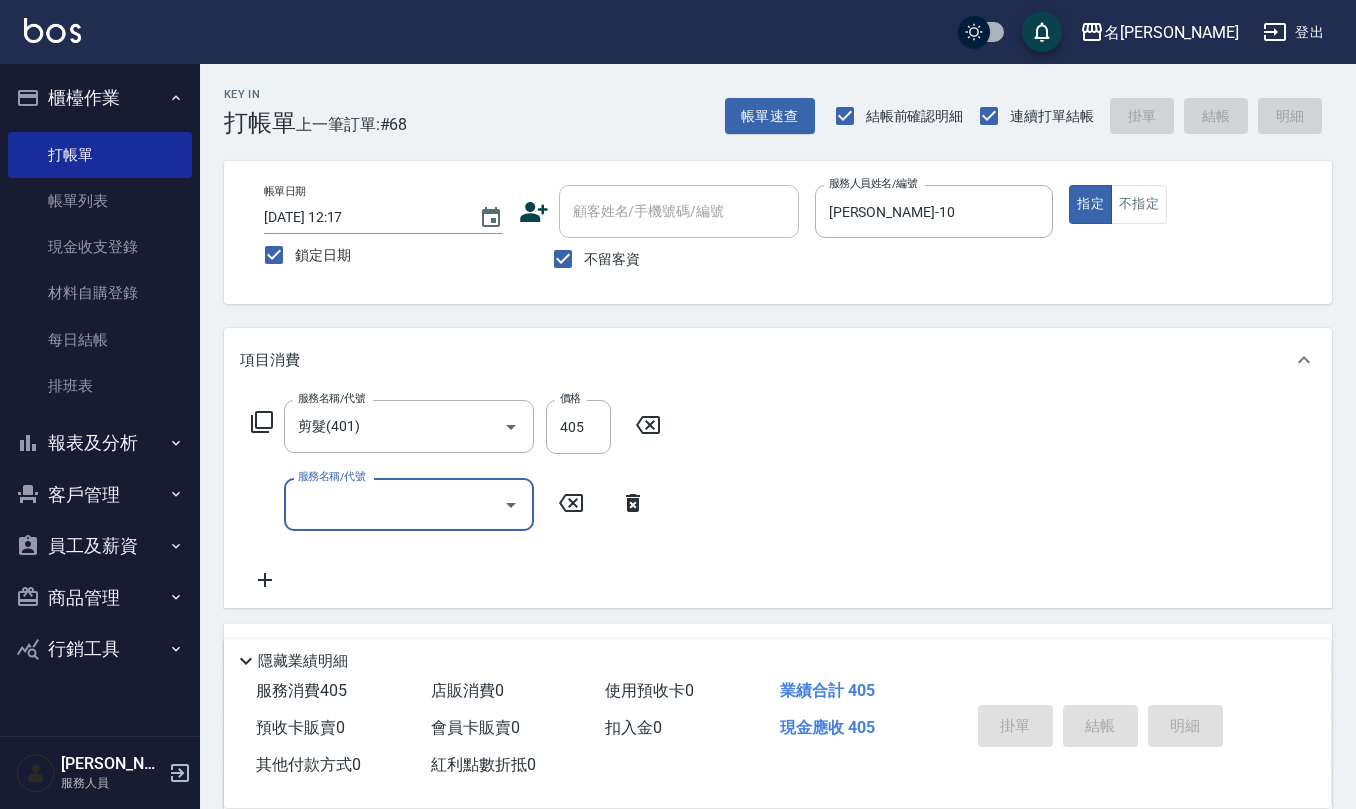 type 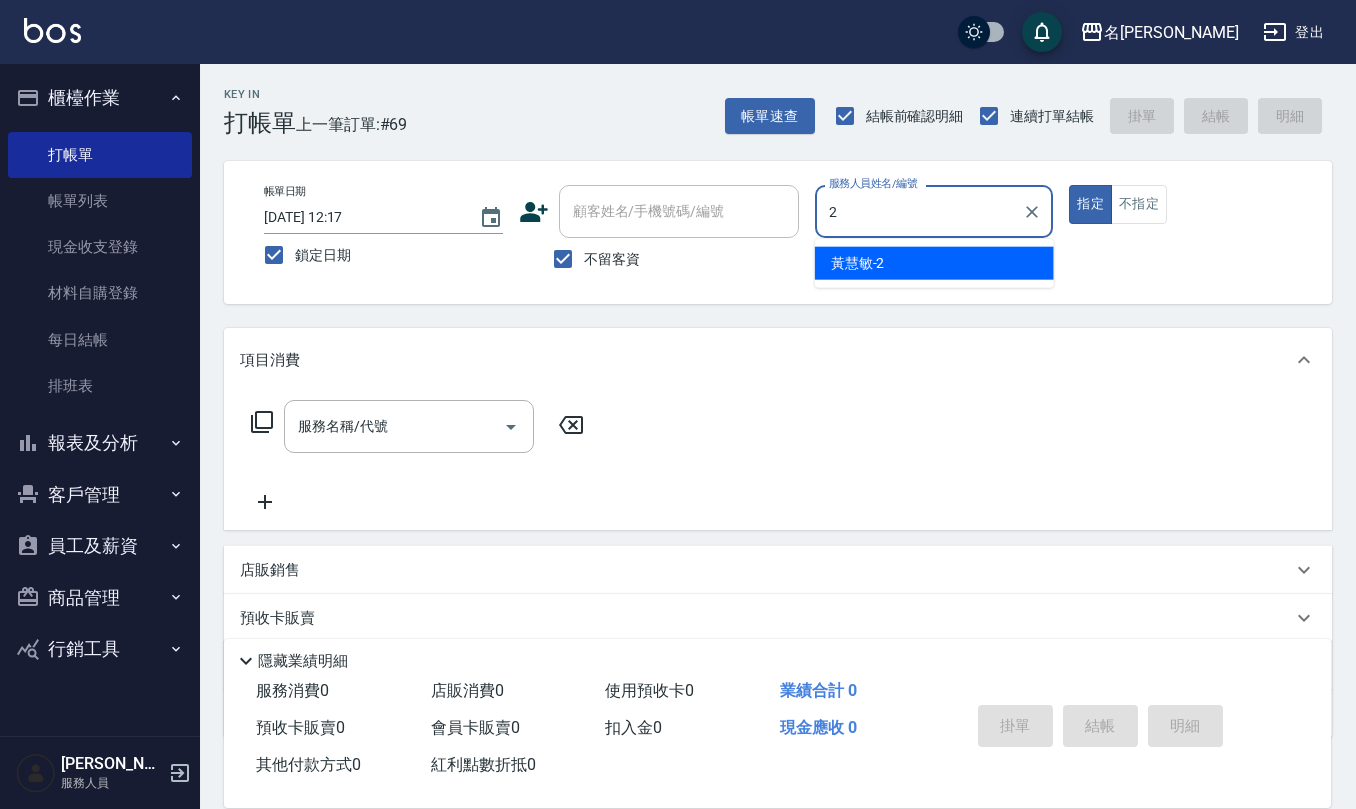 type on "[PERSON_NAME]-2" 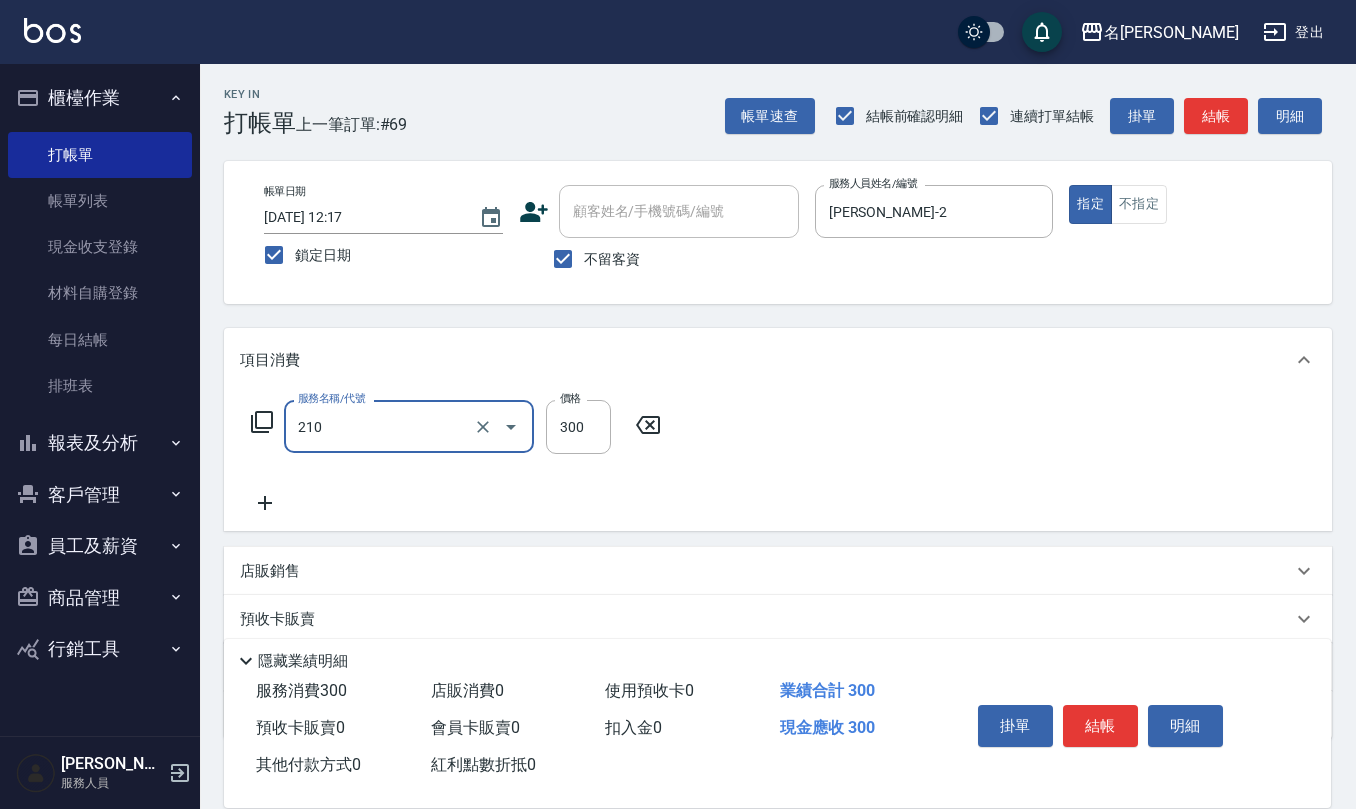 type on "[PERSON_NAME]洗髮精(210)" 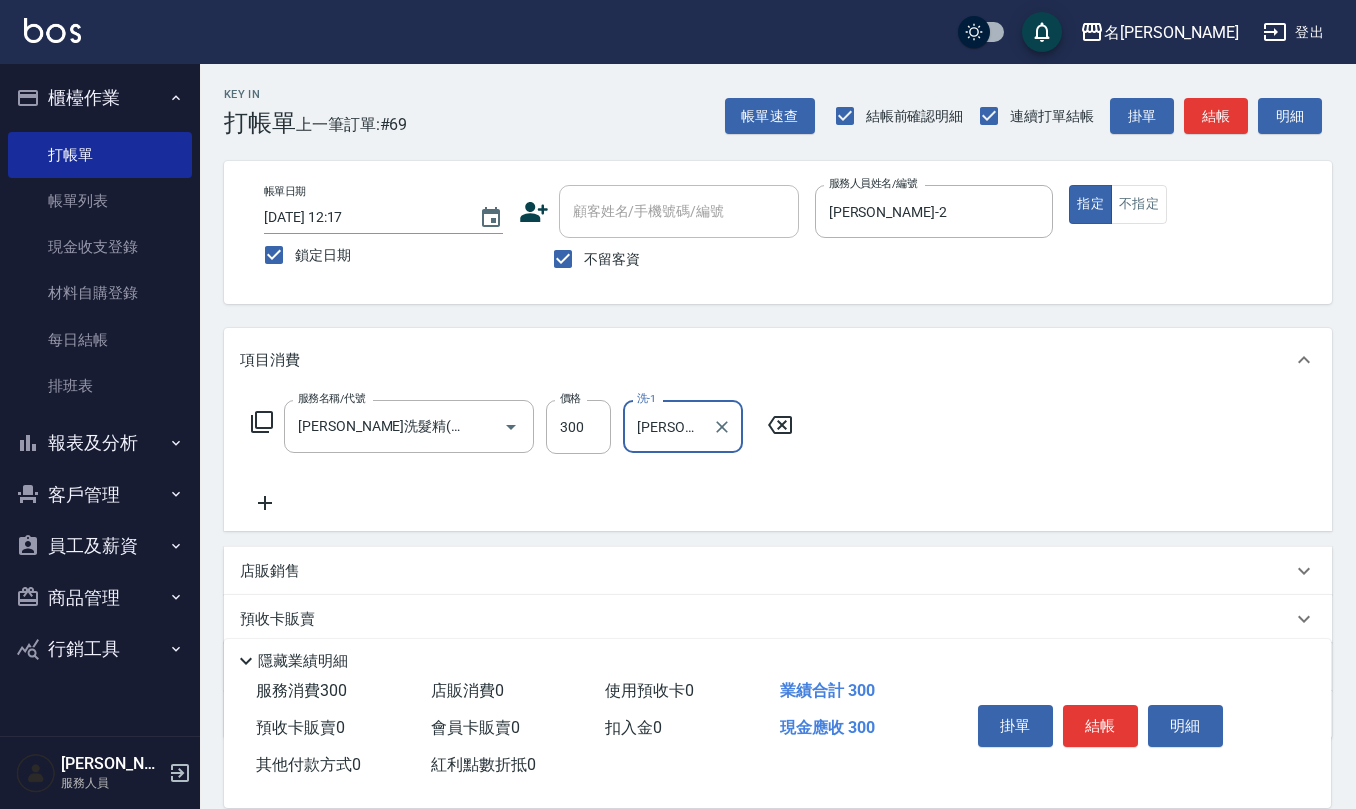 type on "[PERSON_NAME]-32" 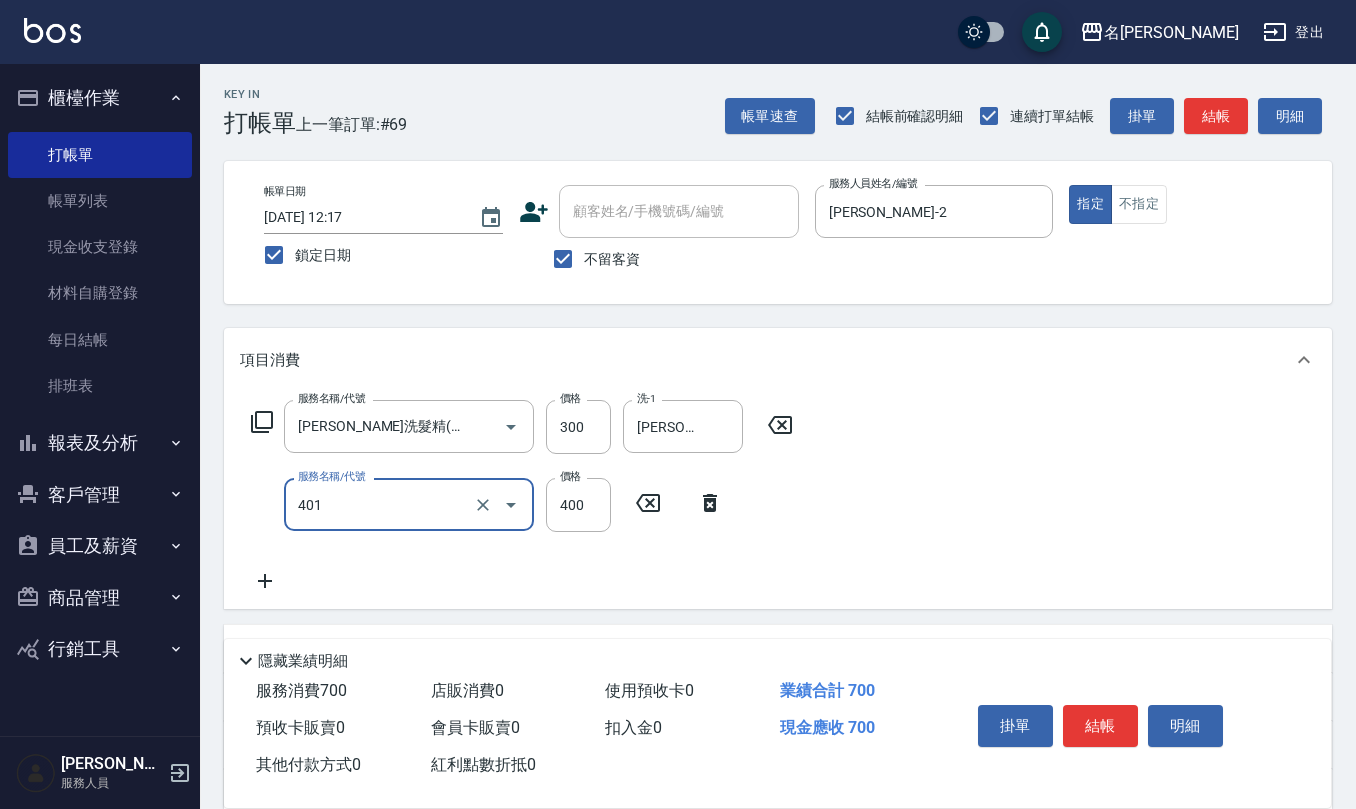 type on "剪髮(401)" 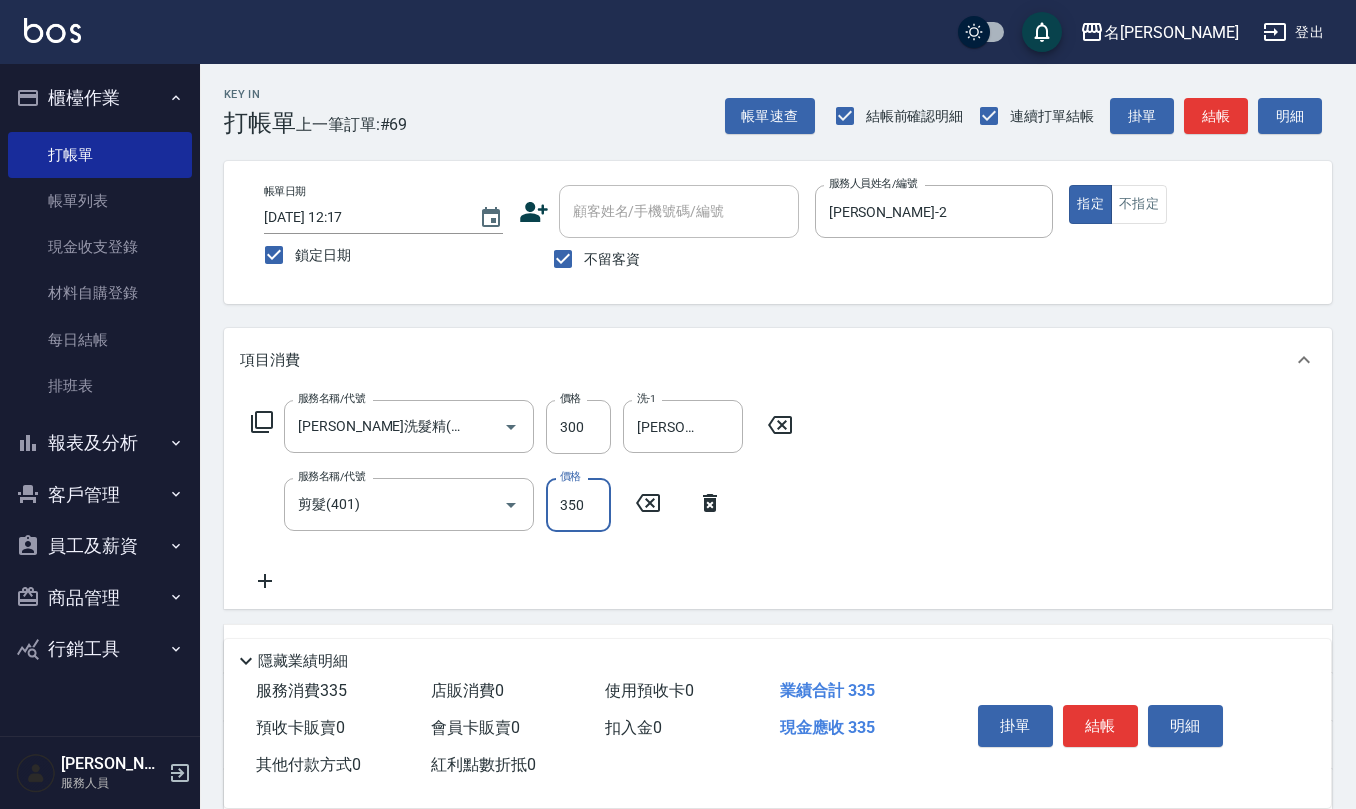 type on "350" 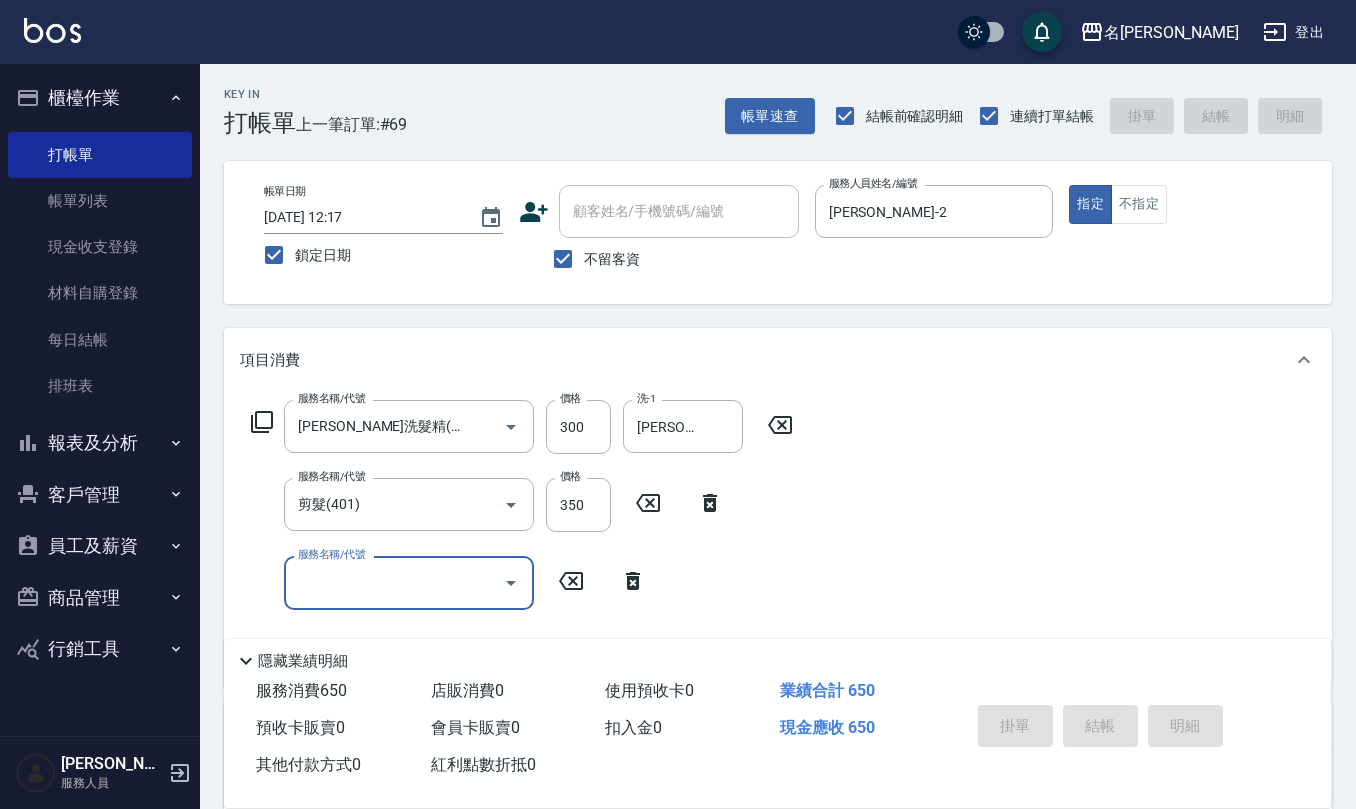 type 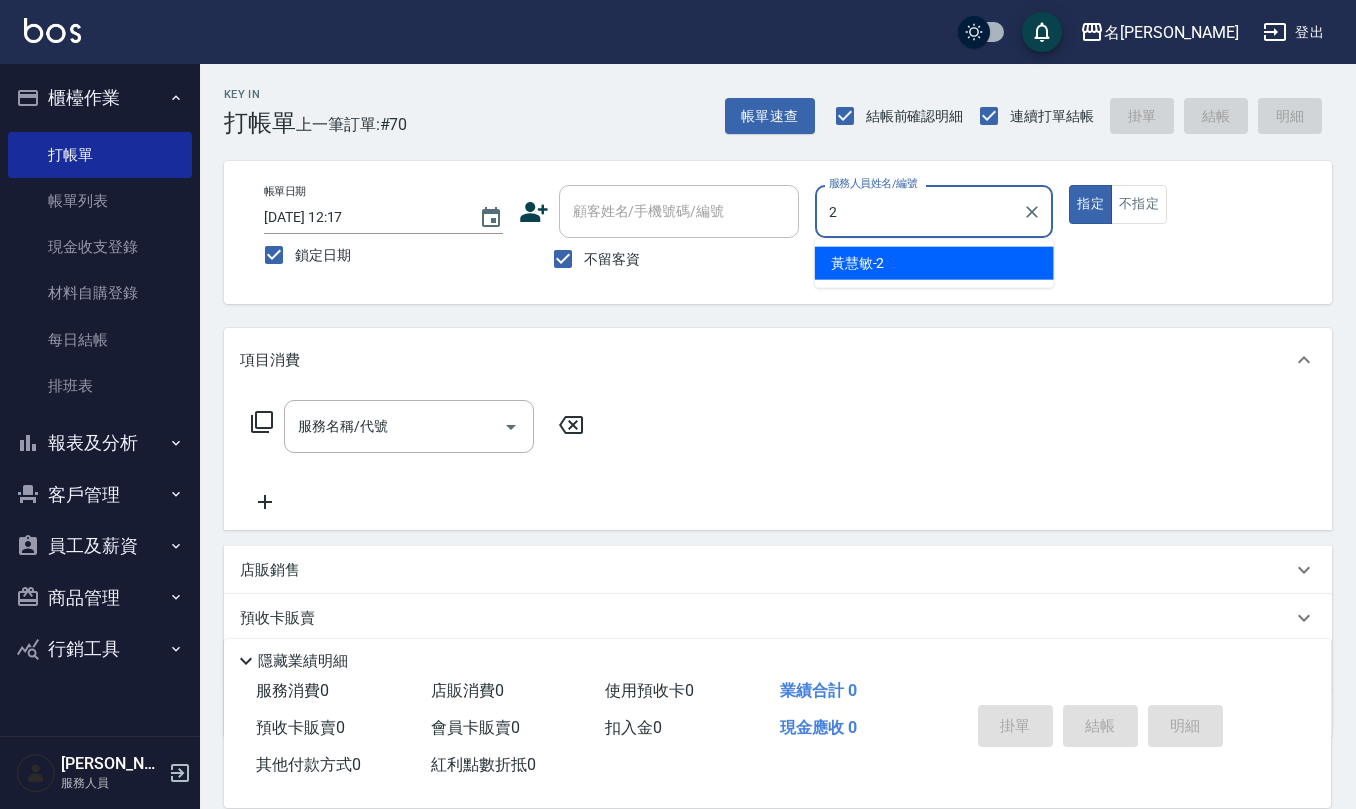 type on "[PERSON_NAME]-2" 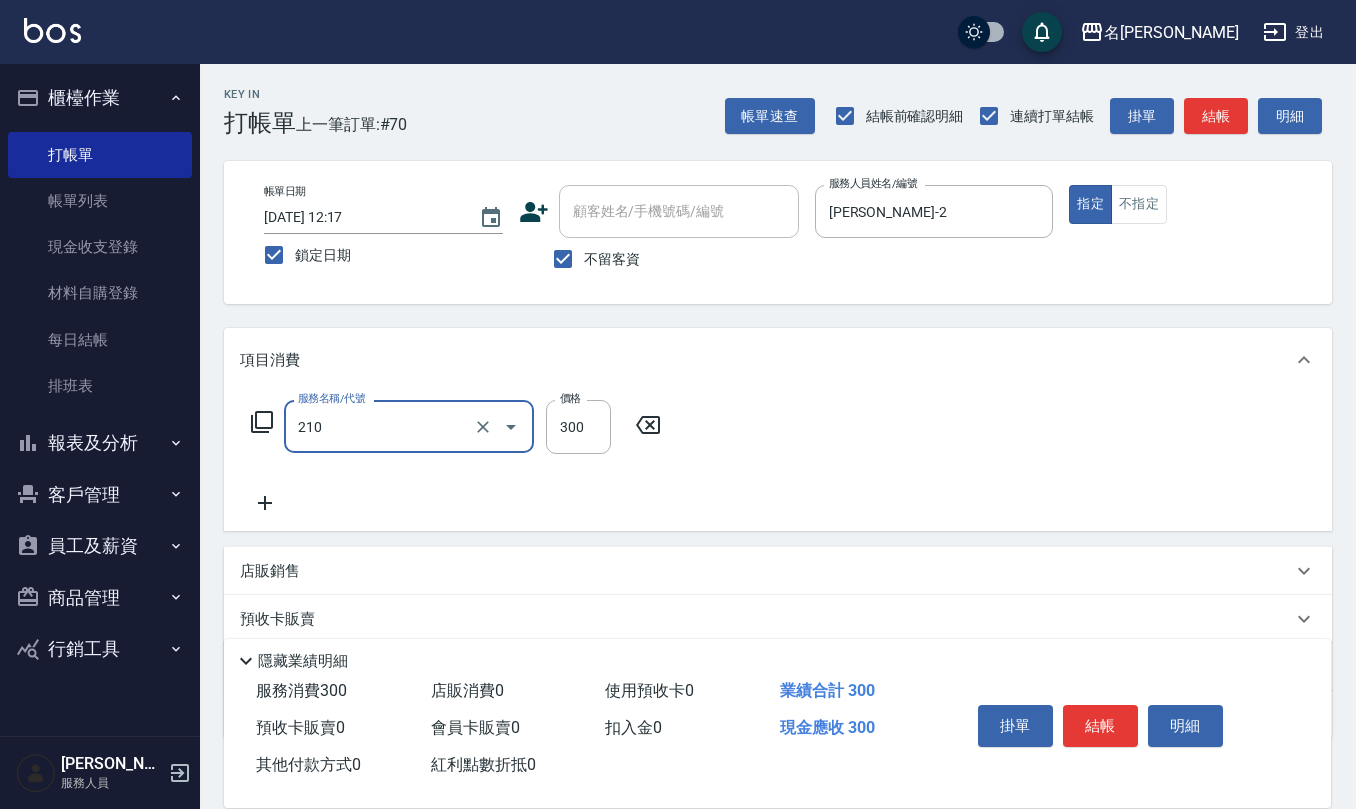 type on "[PERSON_NAME]洗髮精(210)" 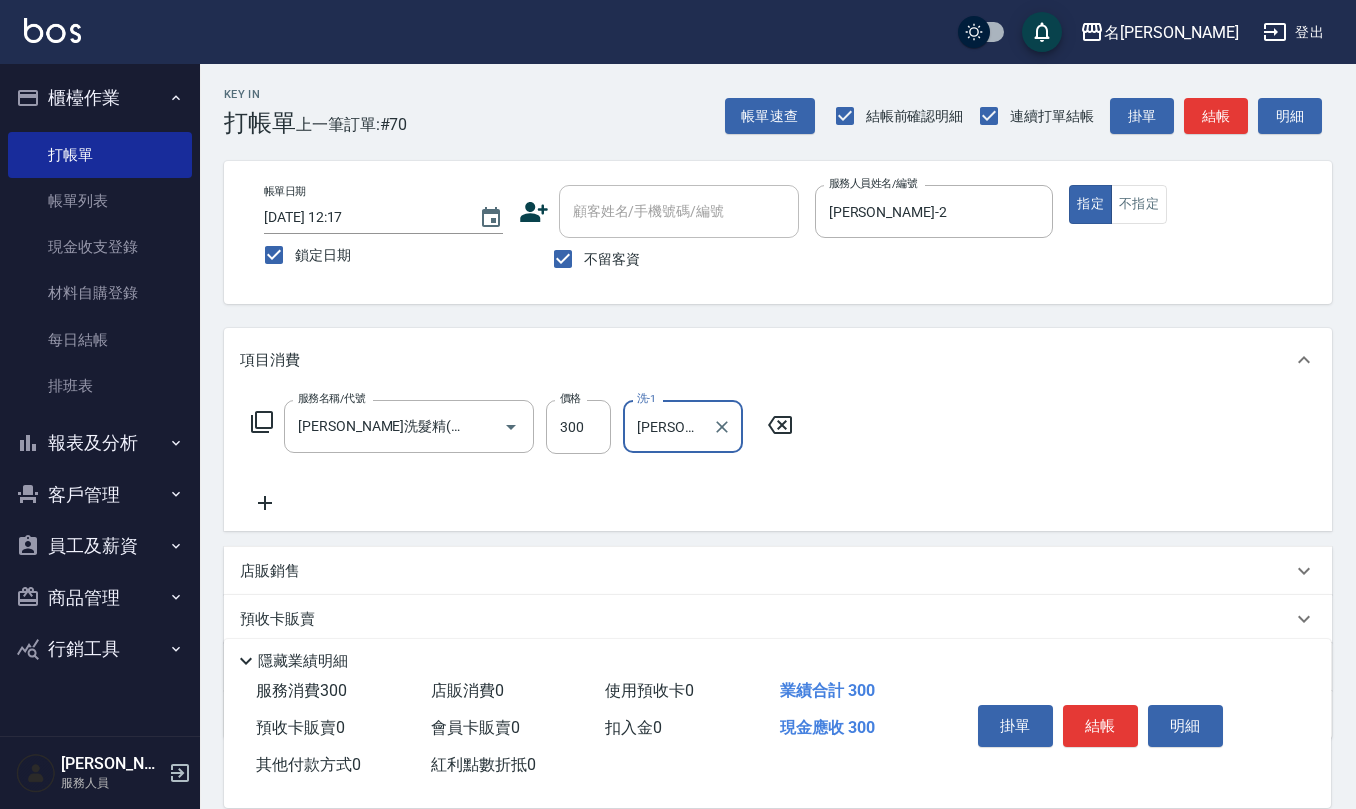 type on "[PERSON_NAME]-32" 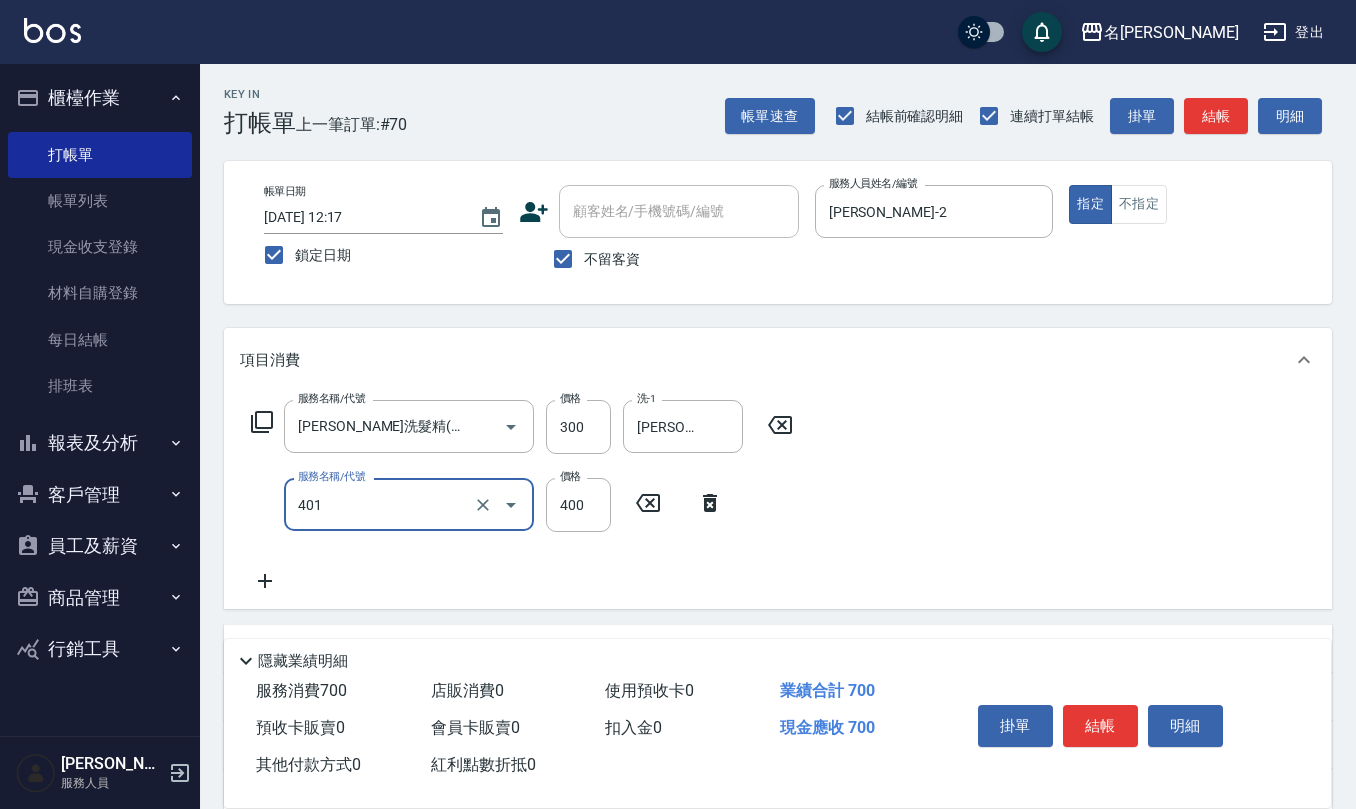 type on "剪髮(401)" 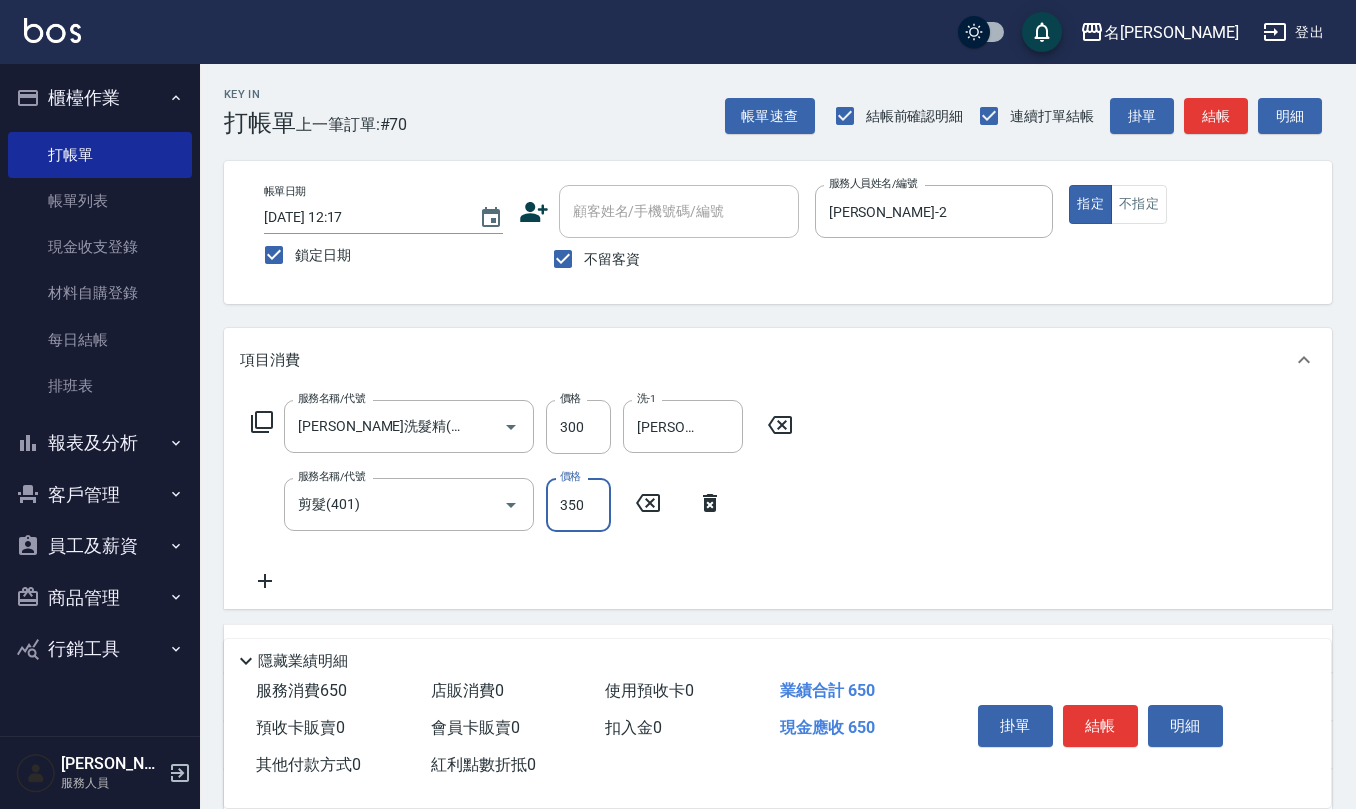 type on "350" 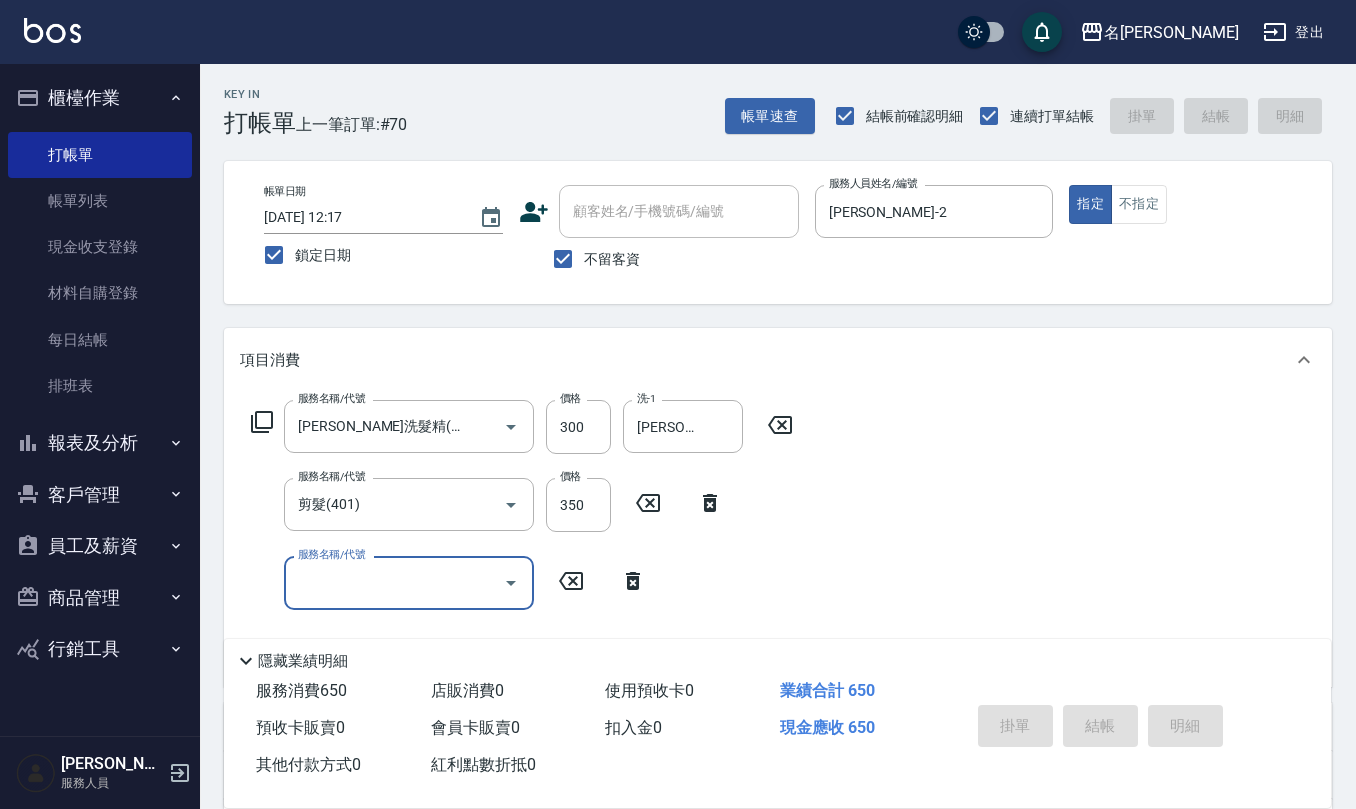 type 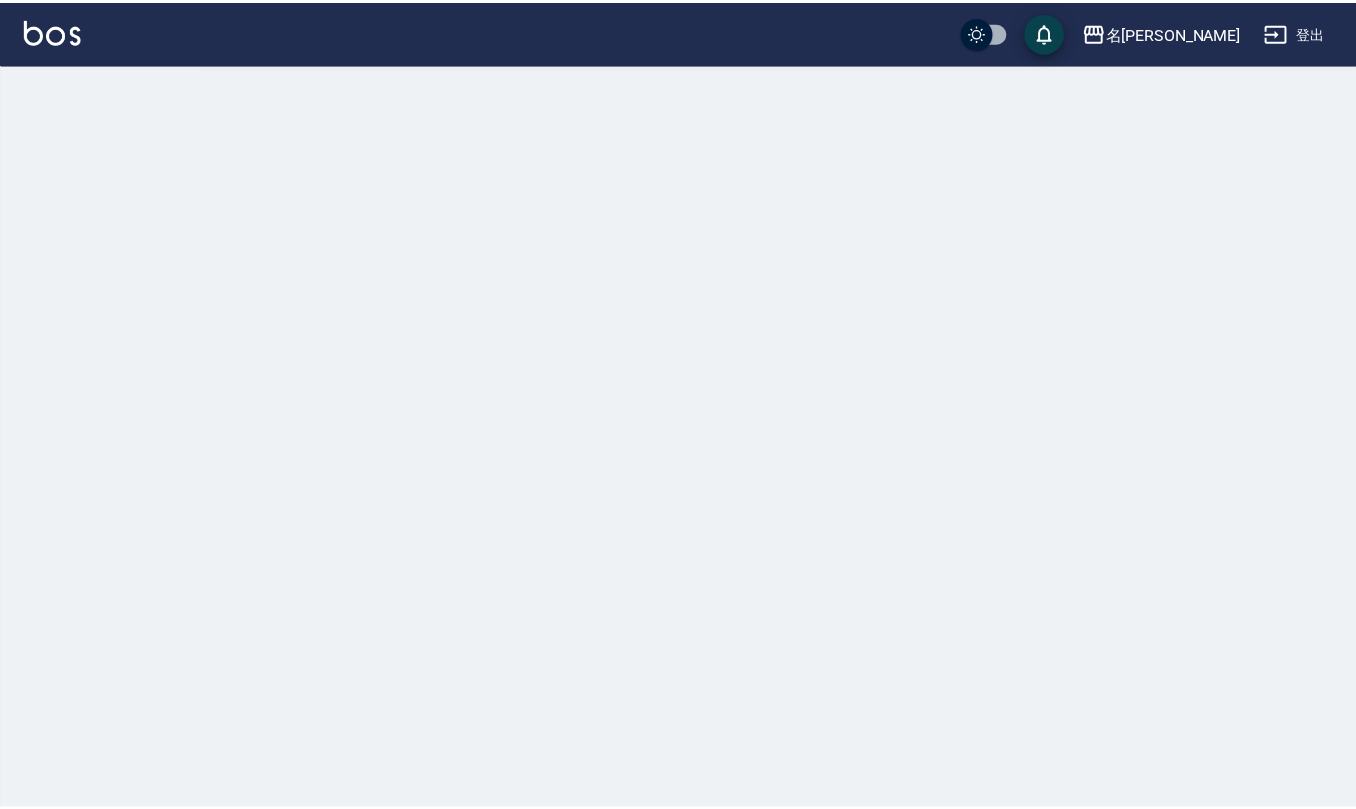 scroll, scrollTop: 0, scrollLeft: 0, axis: both 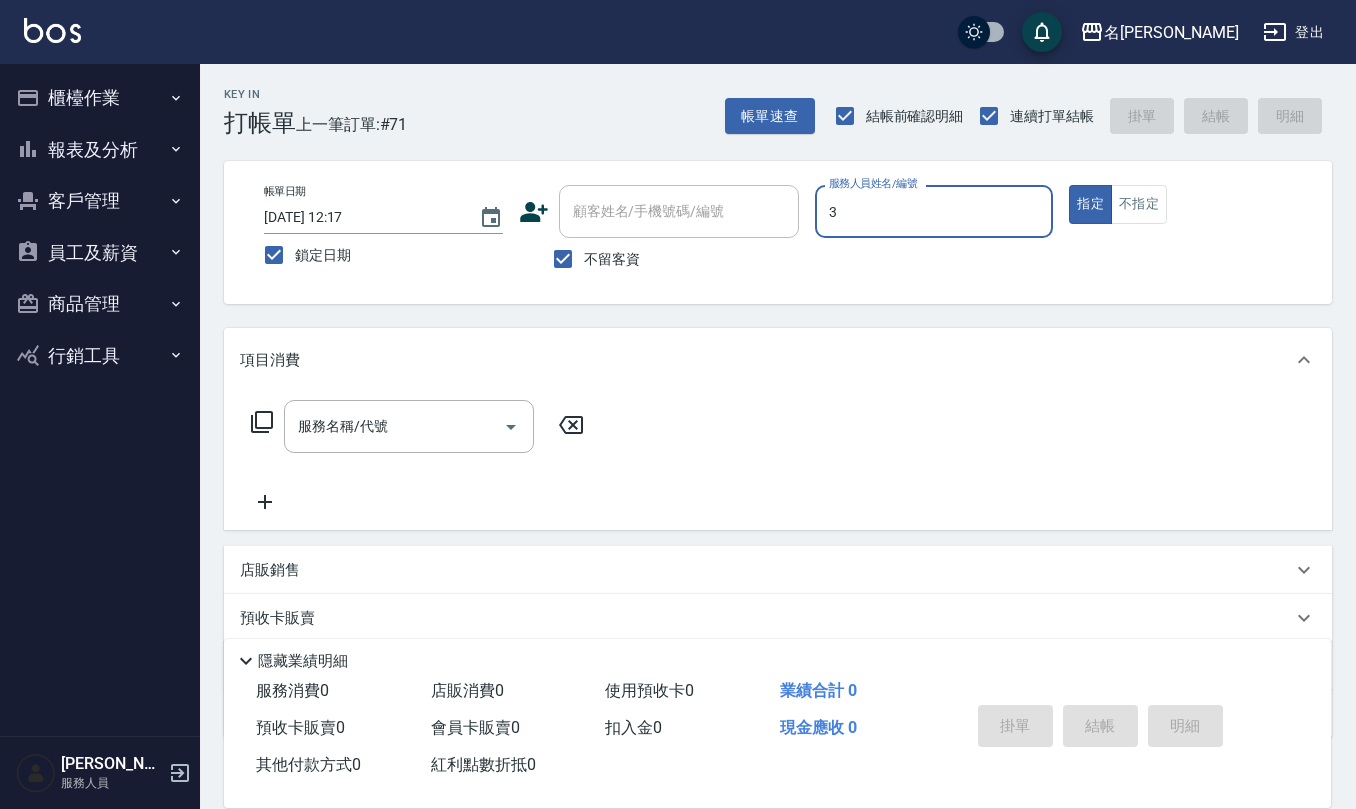 type on "[PERSON_NAME]-3" 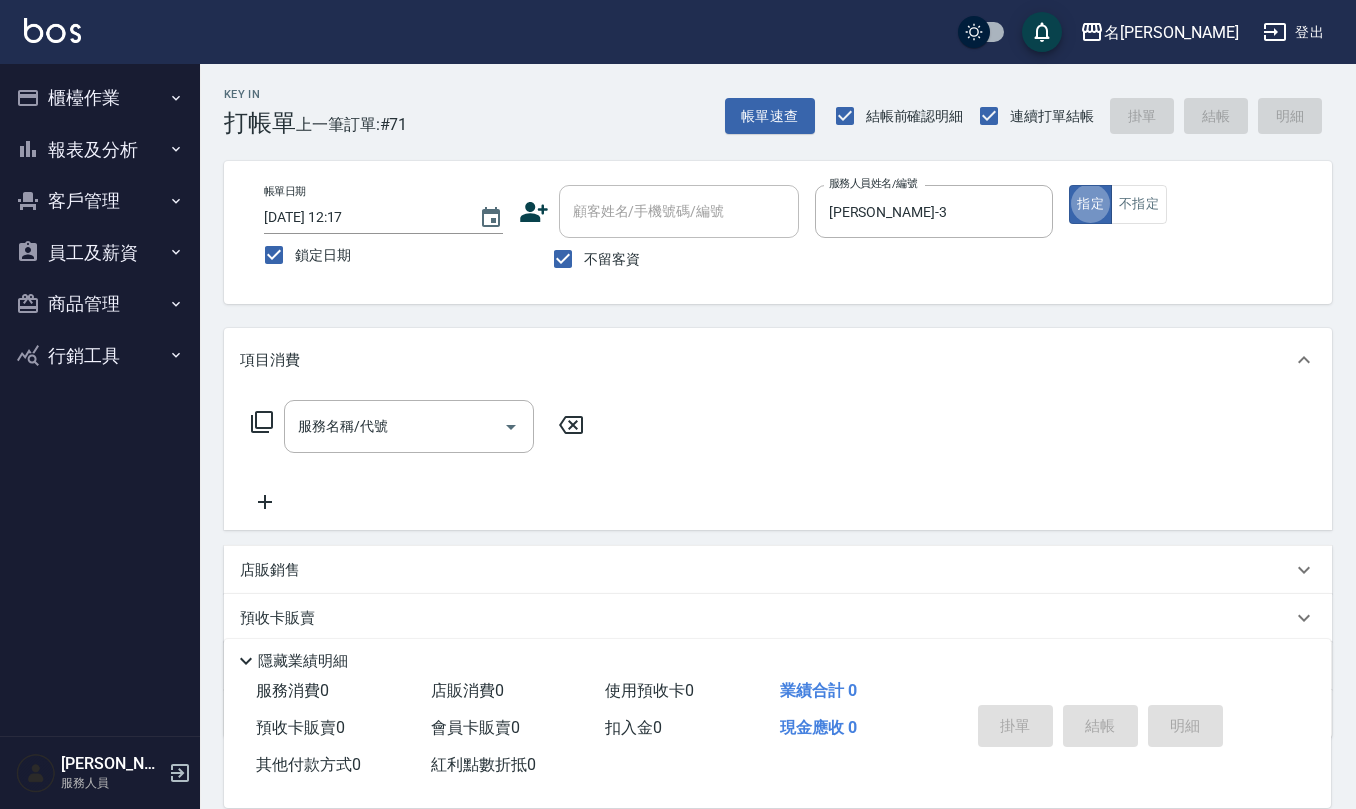 type on "true" 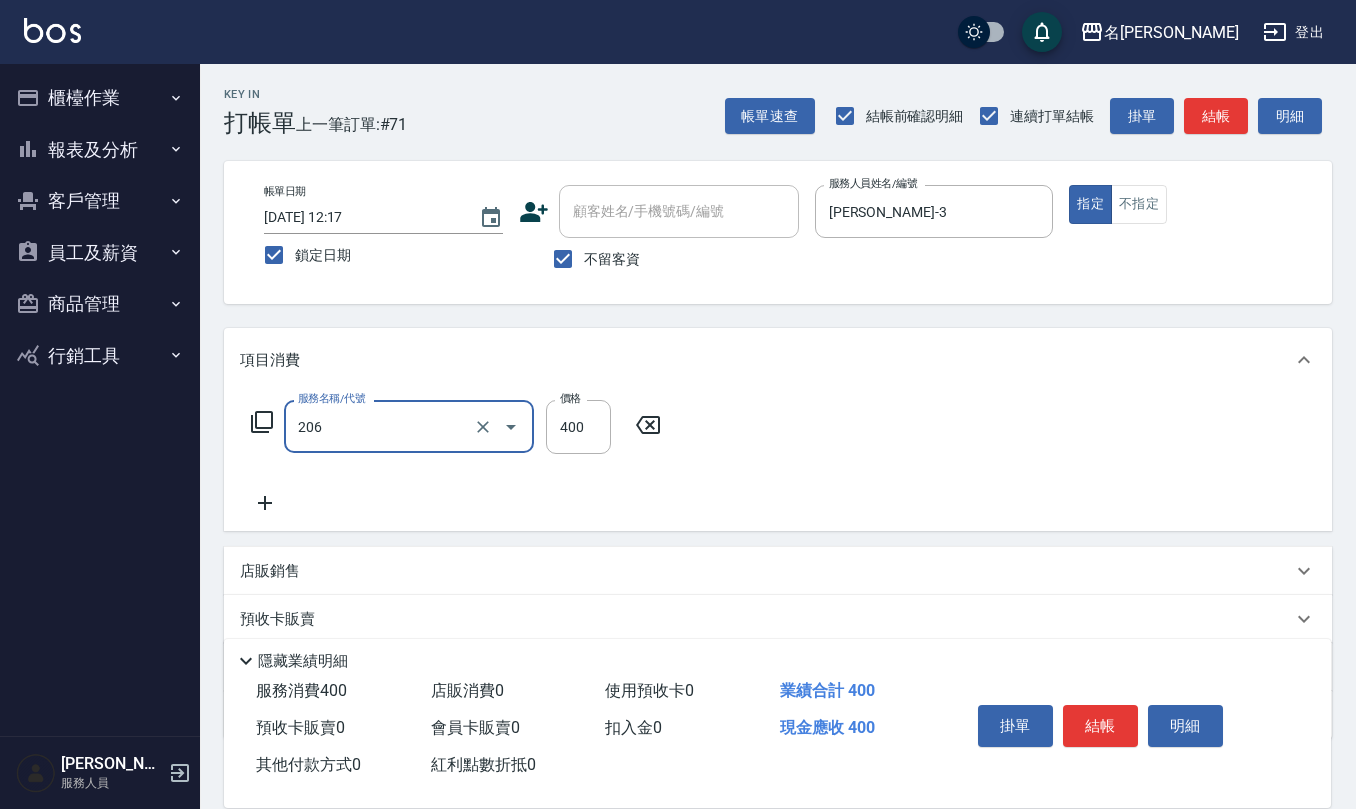 type on "健康洗(206)" 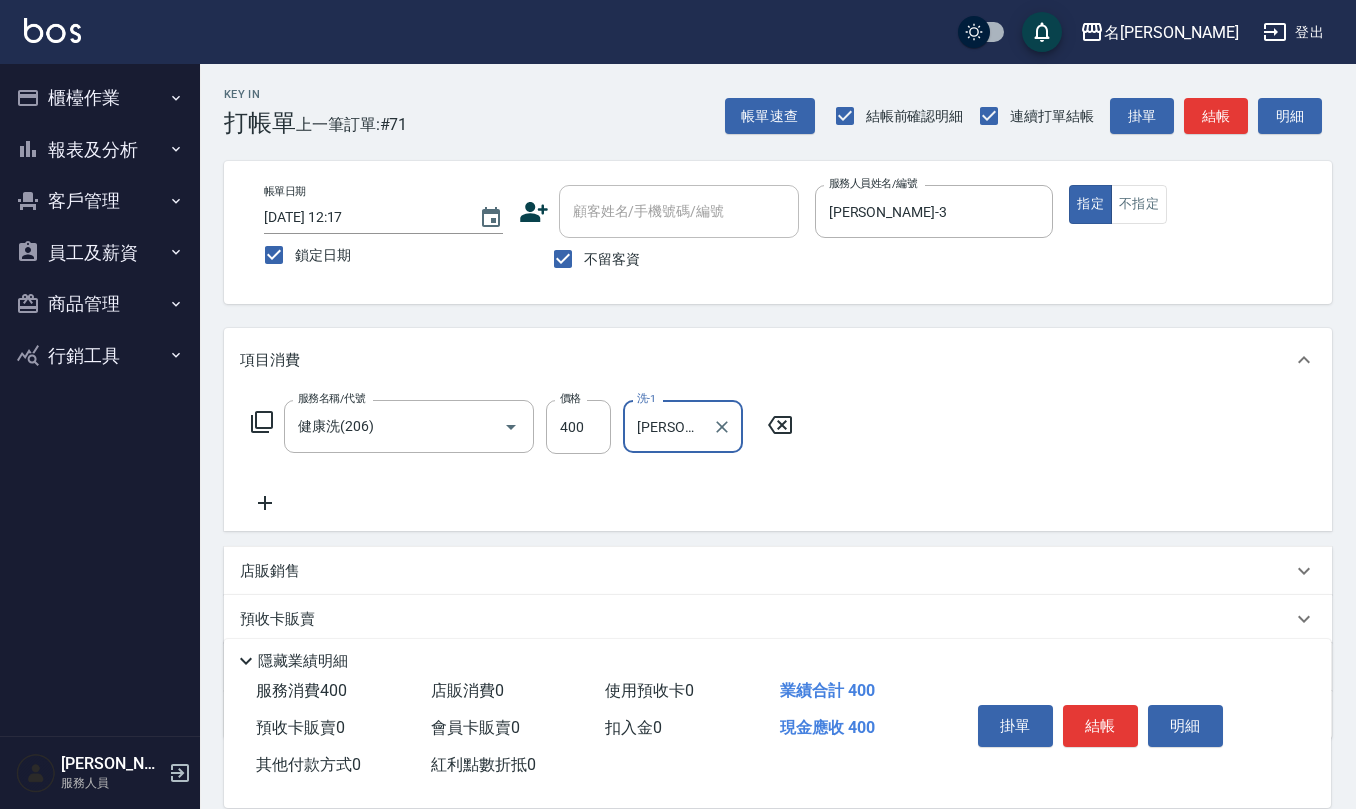 type on "徐志騰-30" 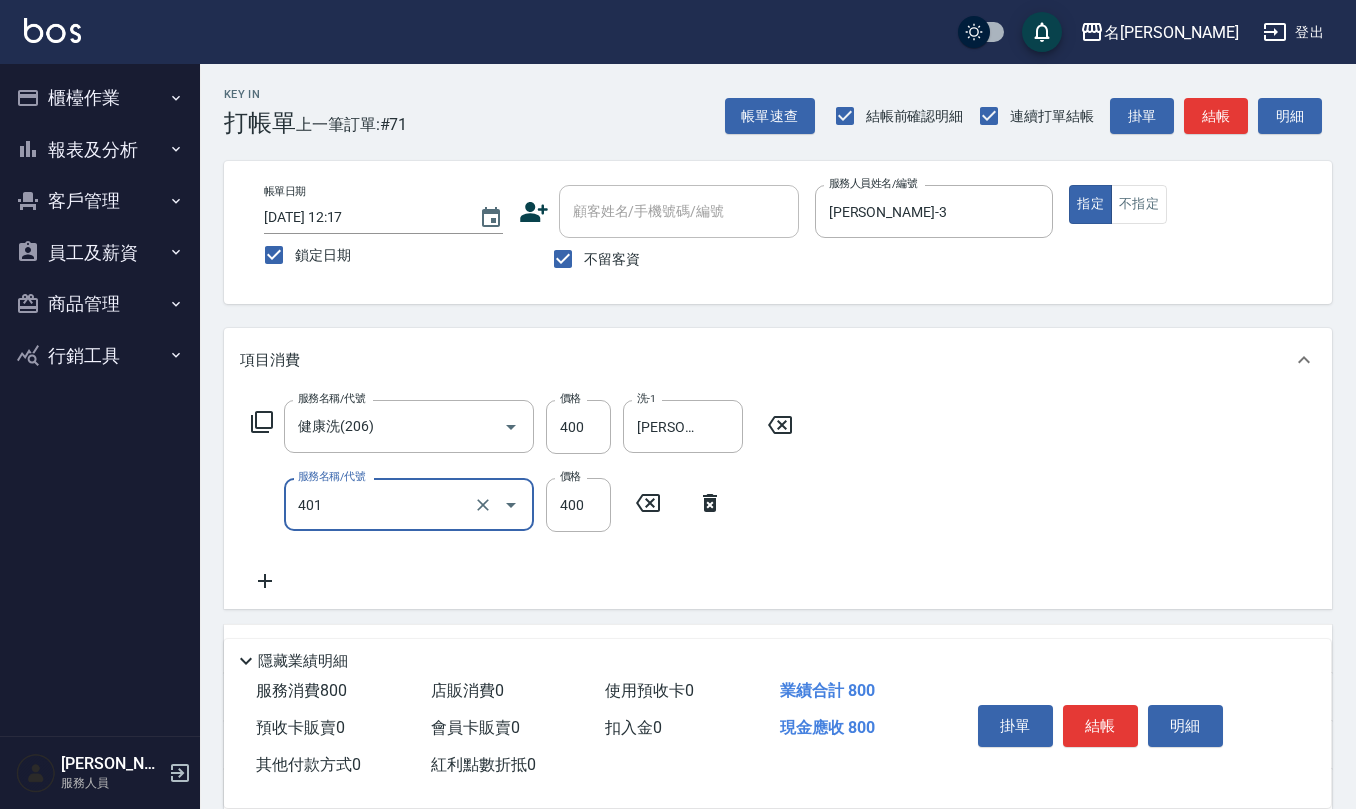 type on "剪髮(401)" 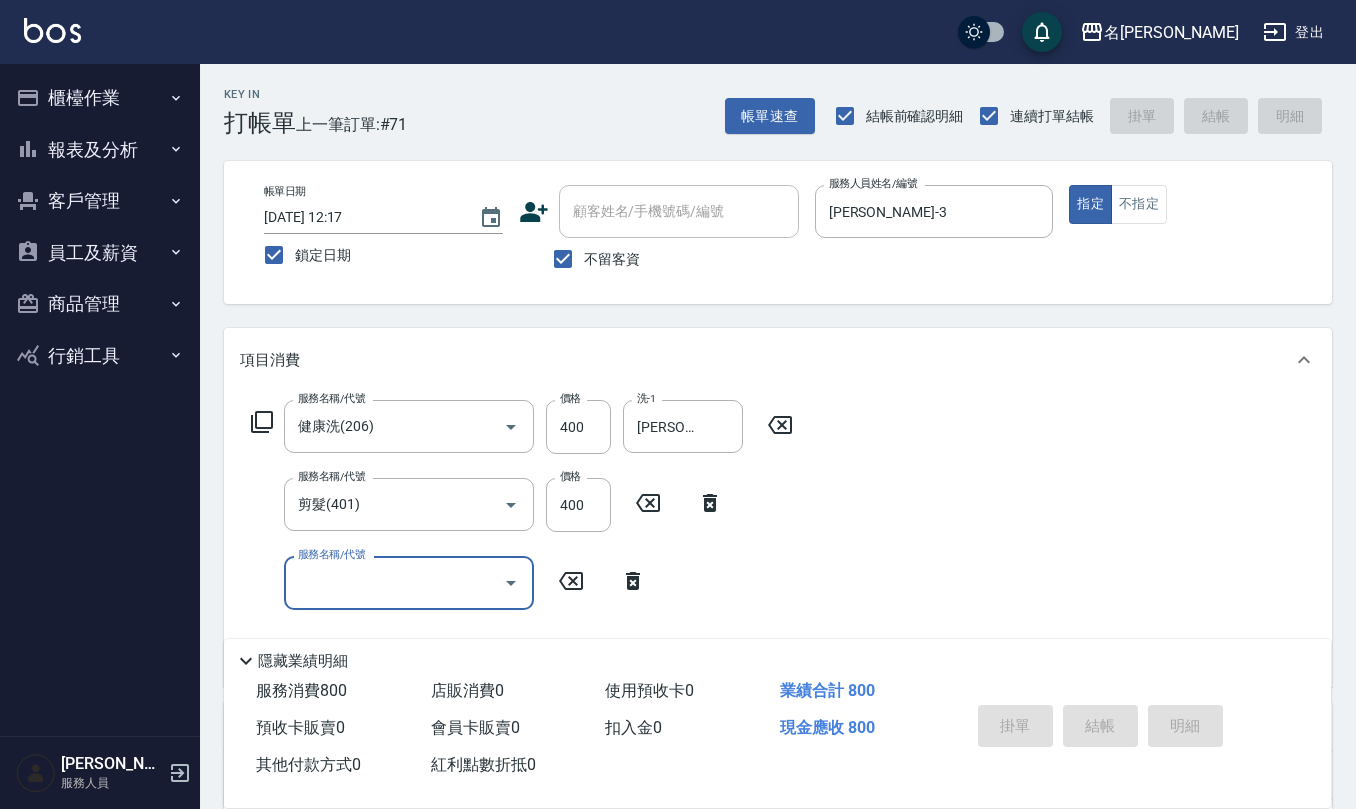 type 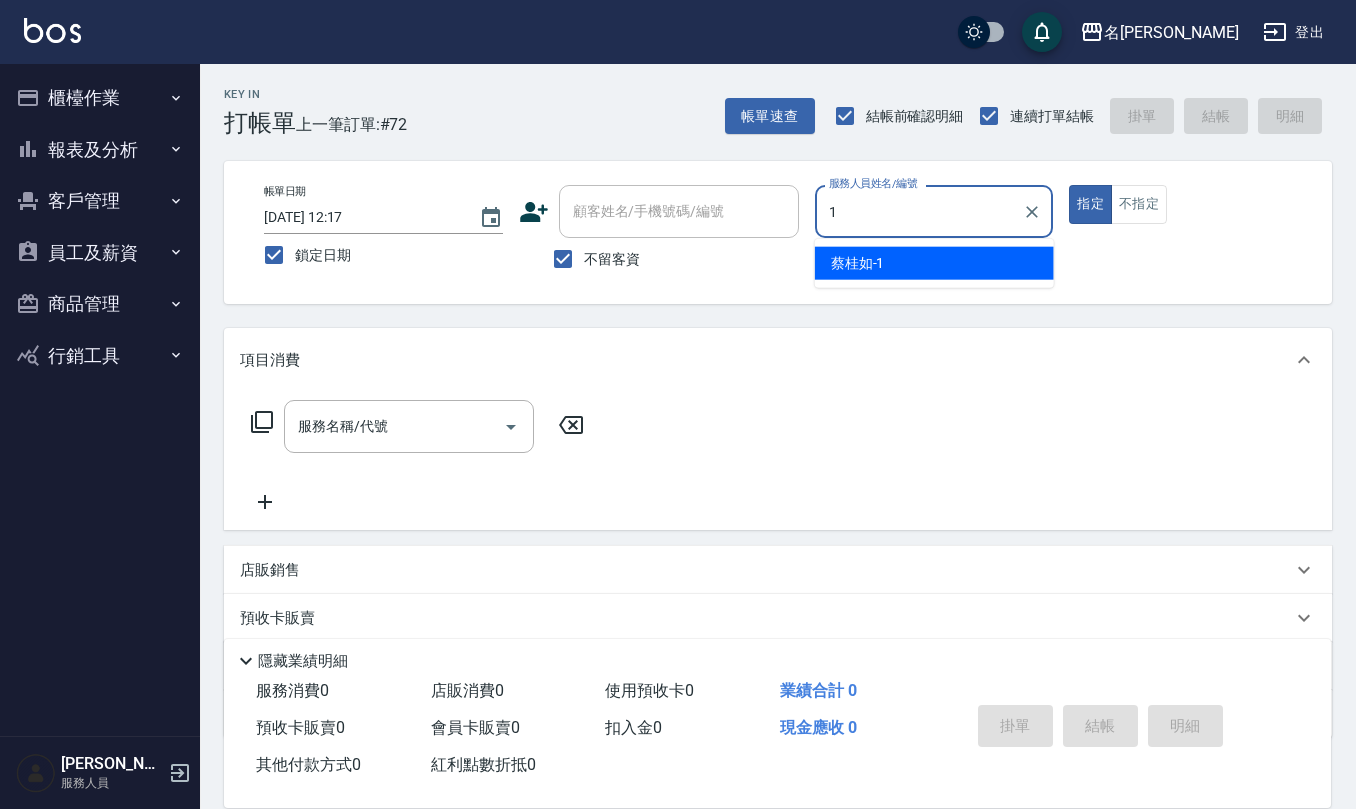 type on "[PERSON_NAME]1" 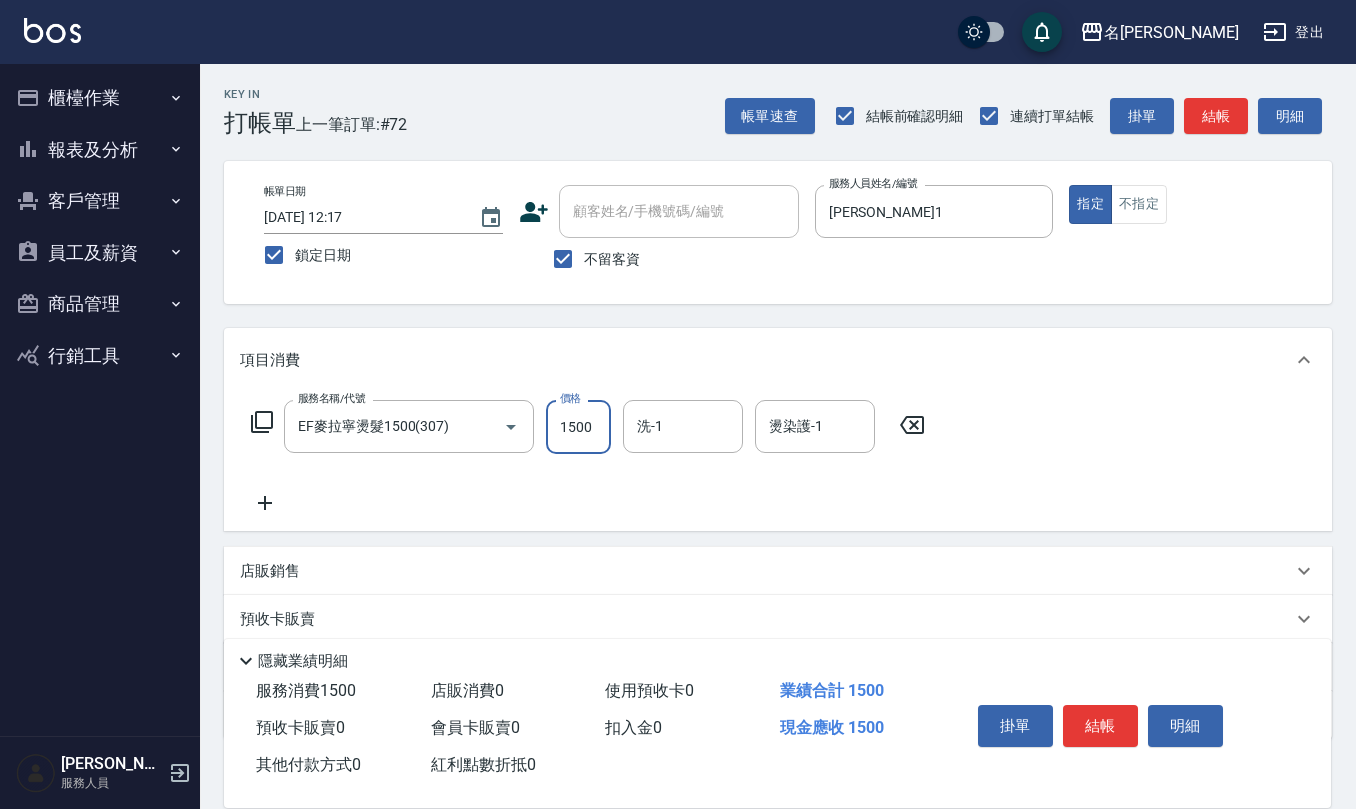 click on "1500" at bounding box center (578, 427) 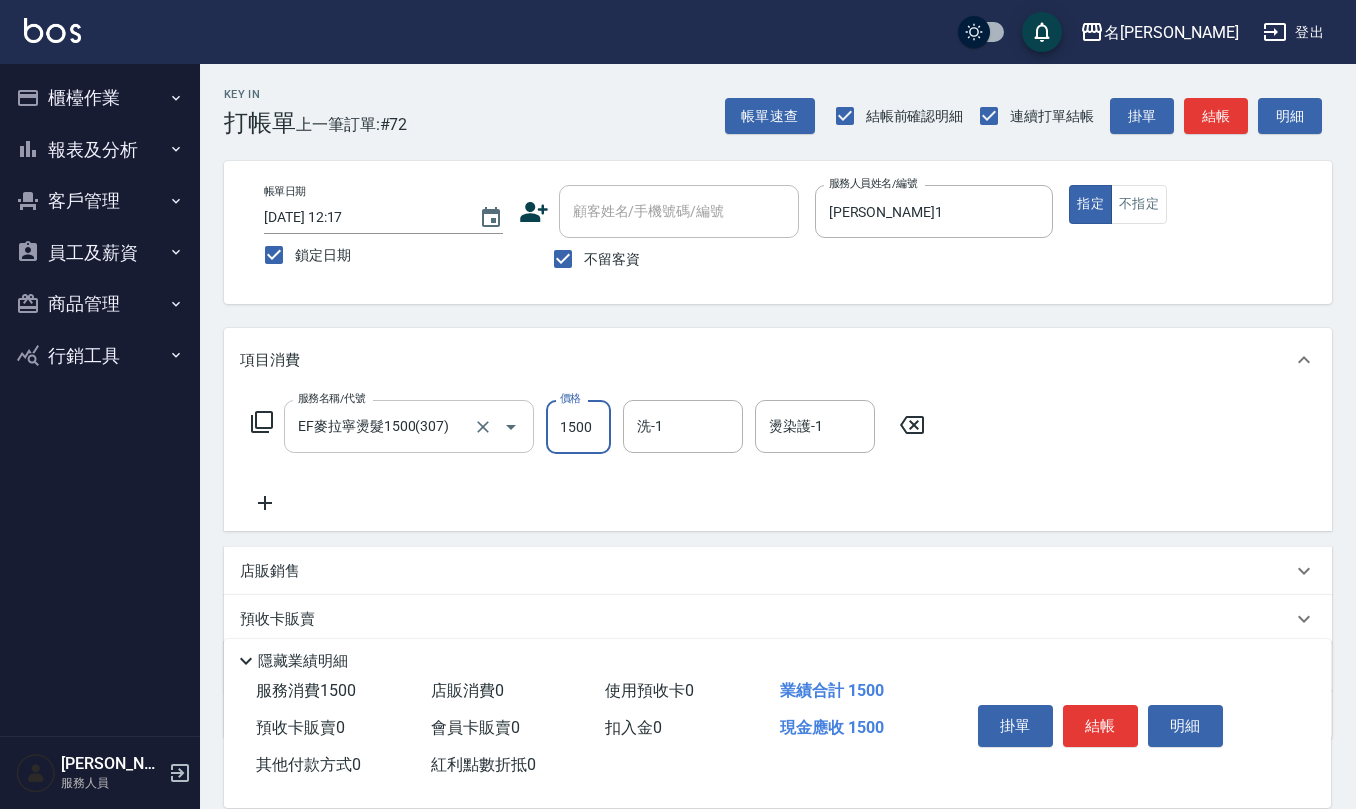click on "EF麥拉寧燙髮1500(307)" at bounding box center [381, 426] 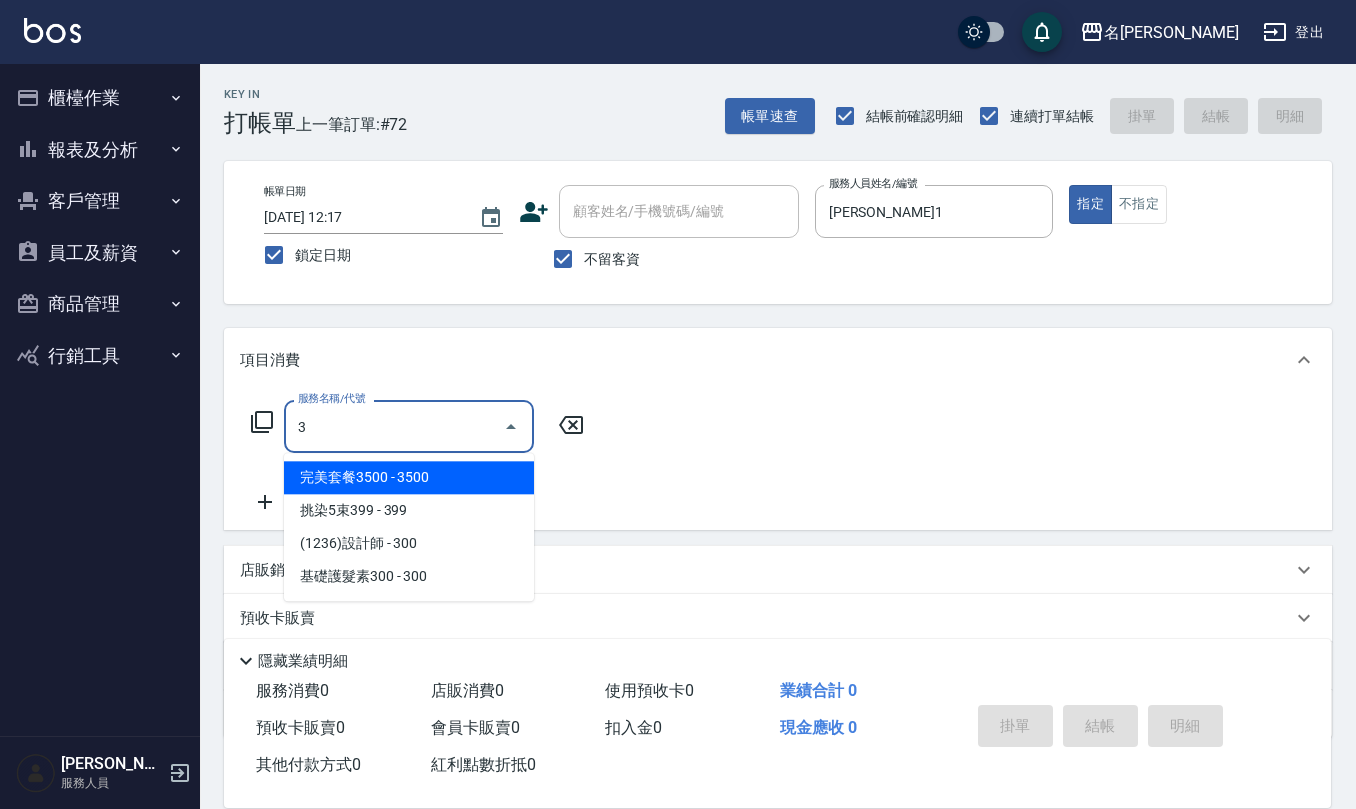 scroll, scrollTop: 0, scrollLeft: 0, axis: both 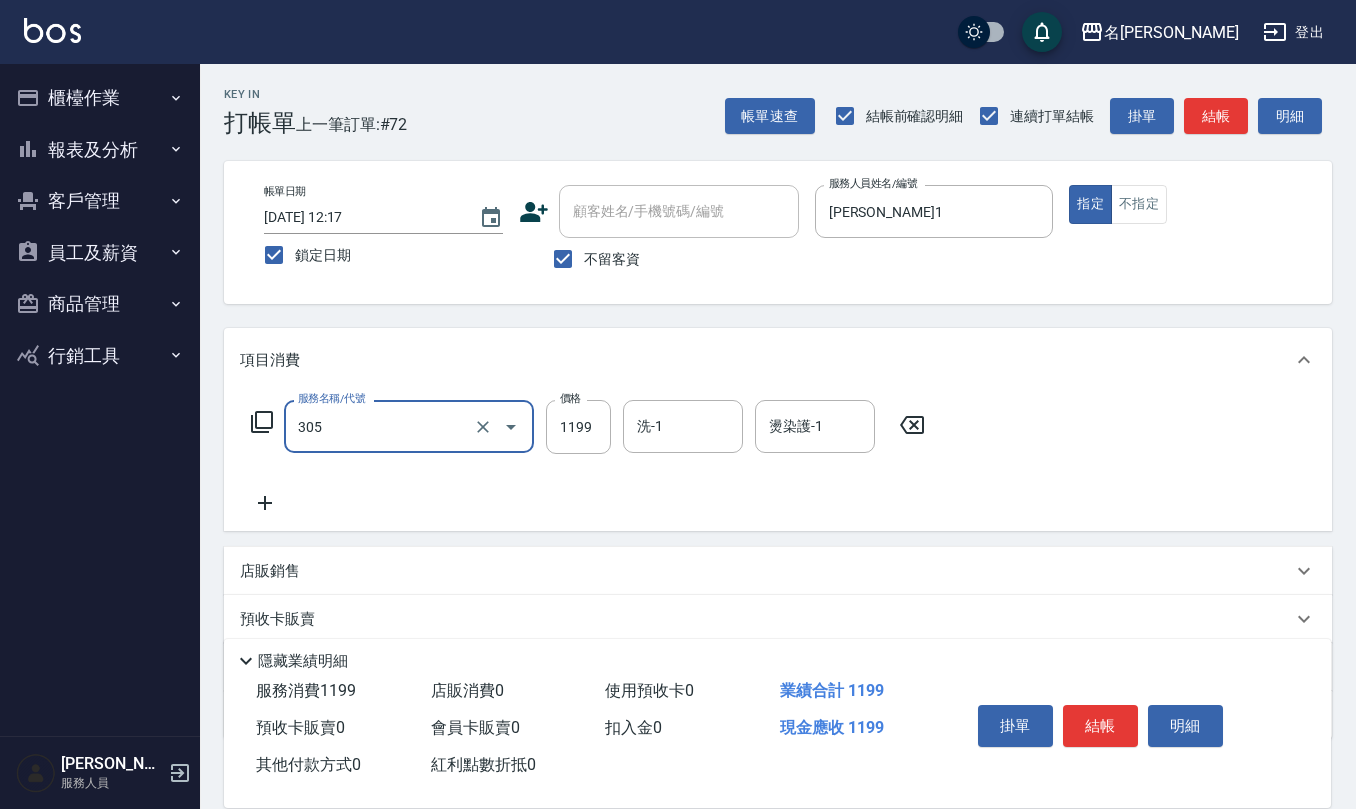 type on "燙髮(活動)(305)" 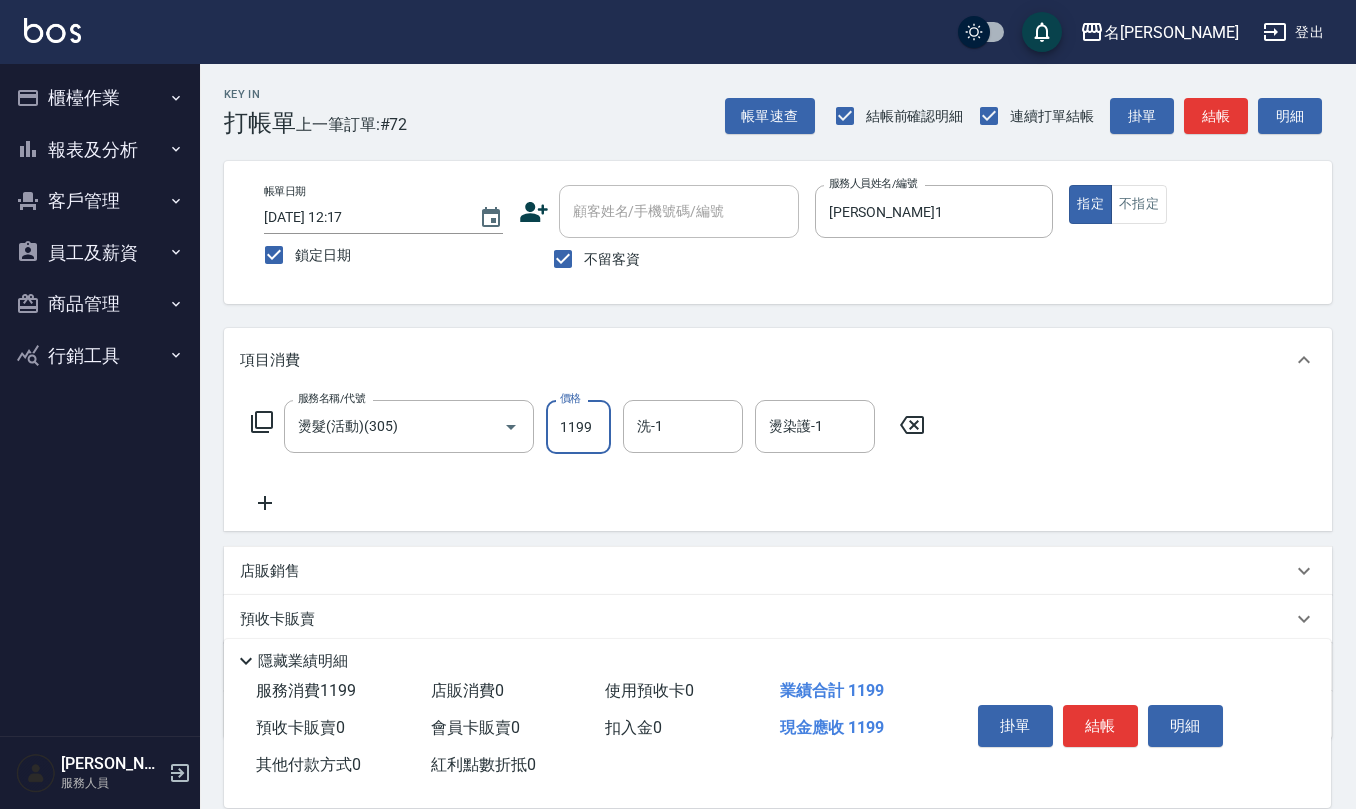 click on "1199" at bounding box center (578, 427) 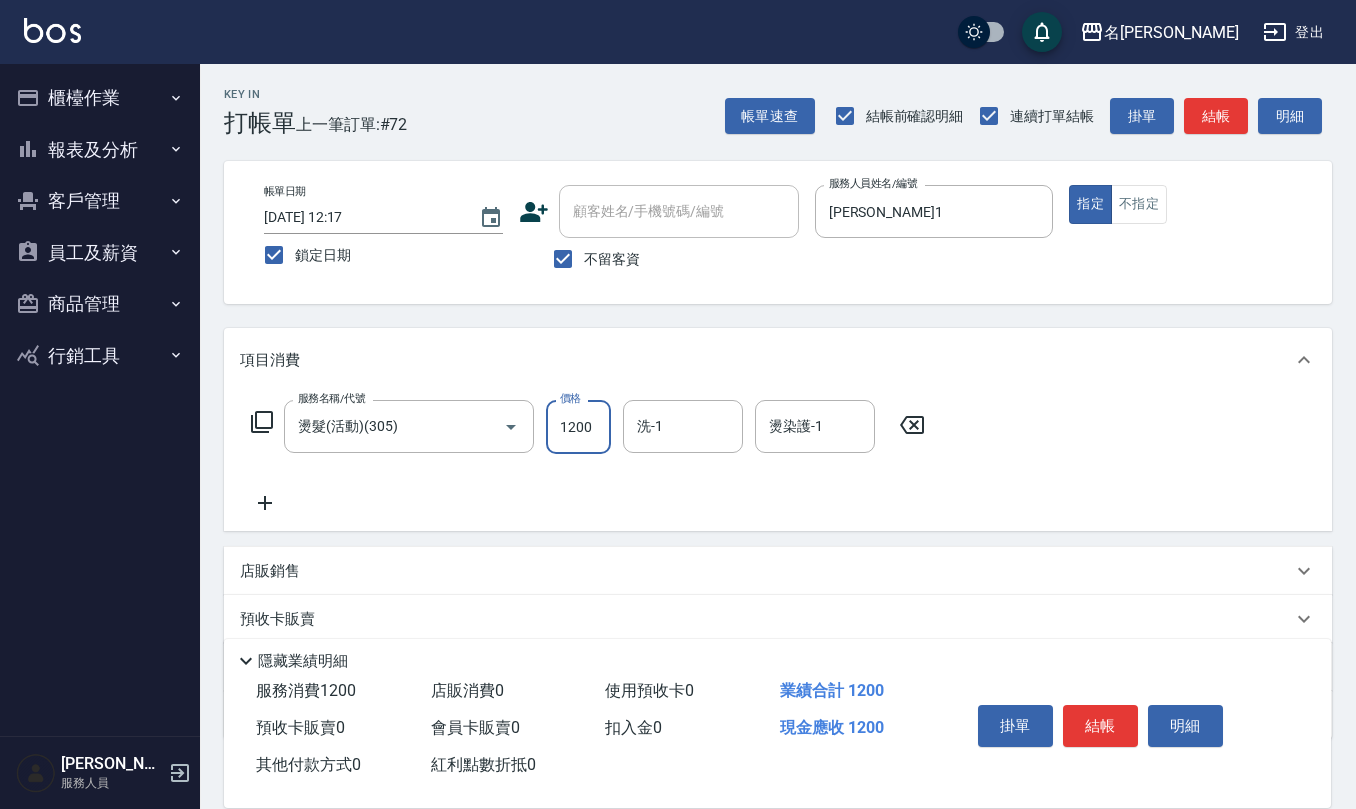 type on "1200" 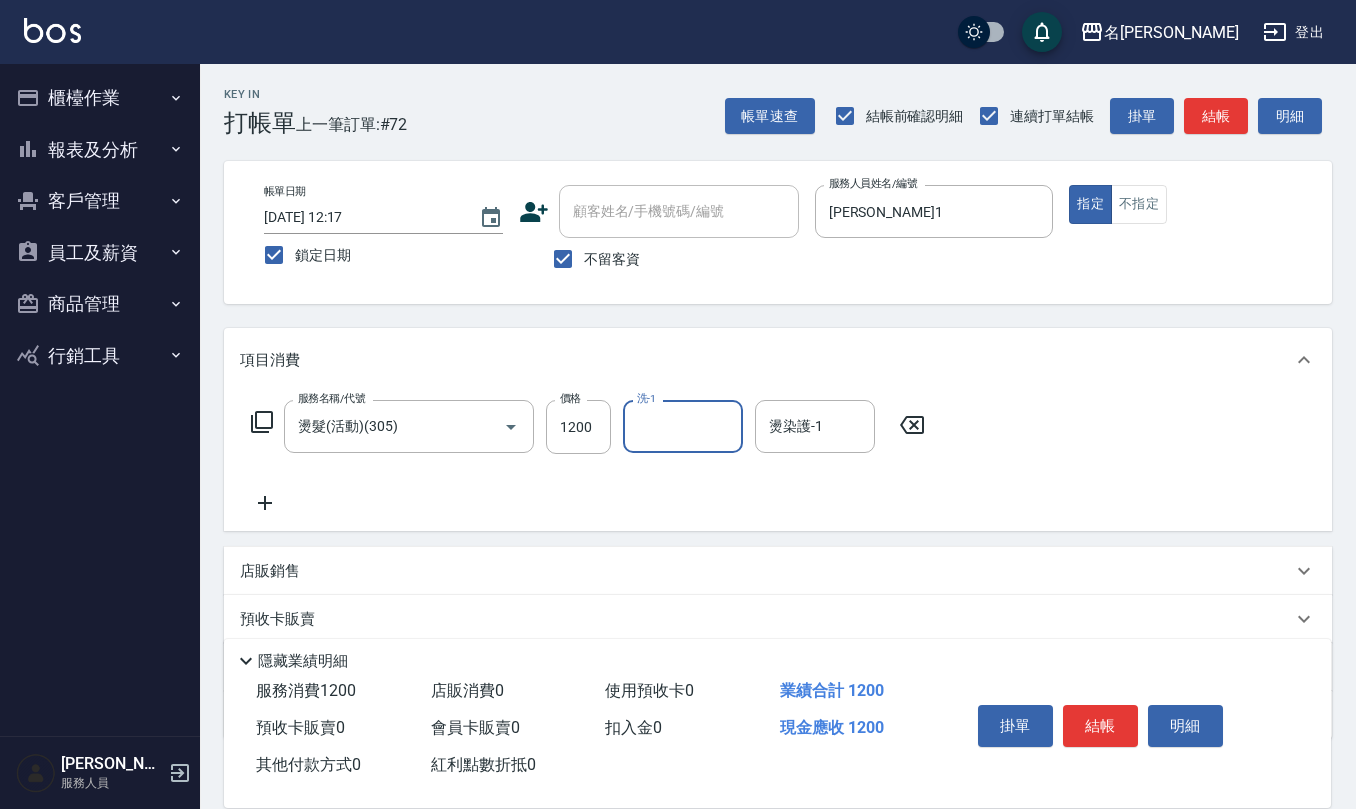 type on "7" 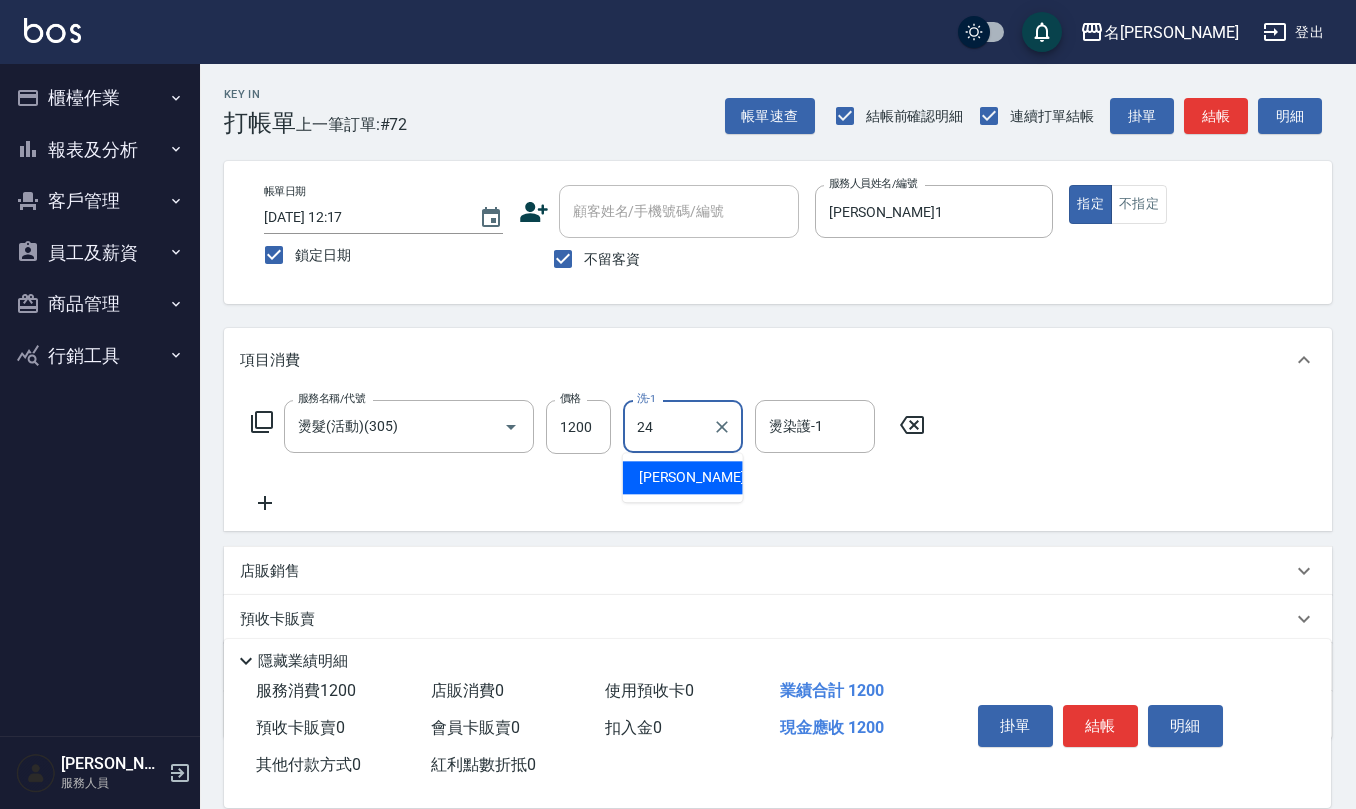 type on "蘇亭云-24" 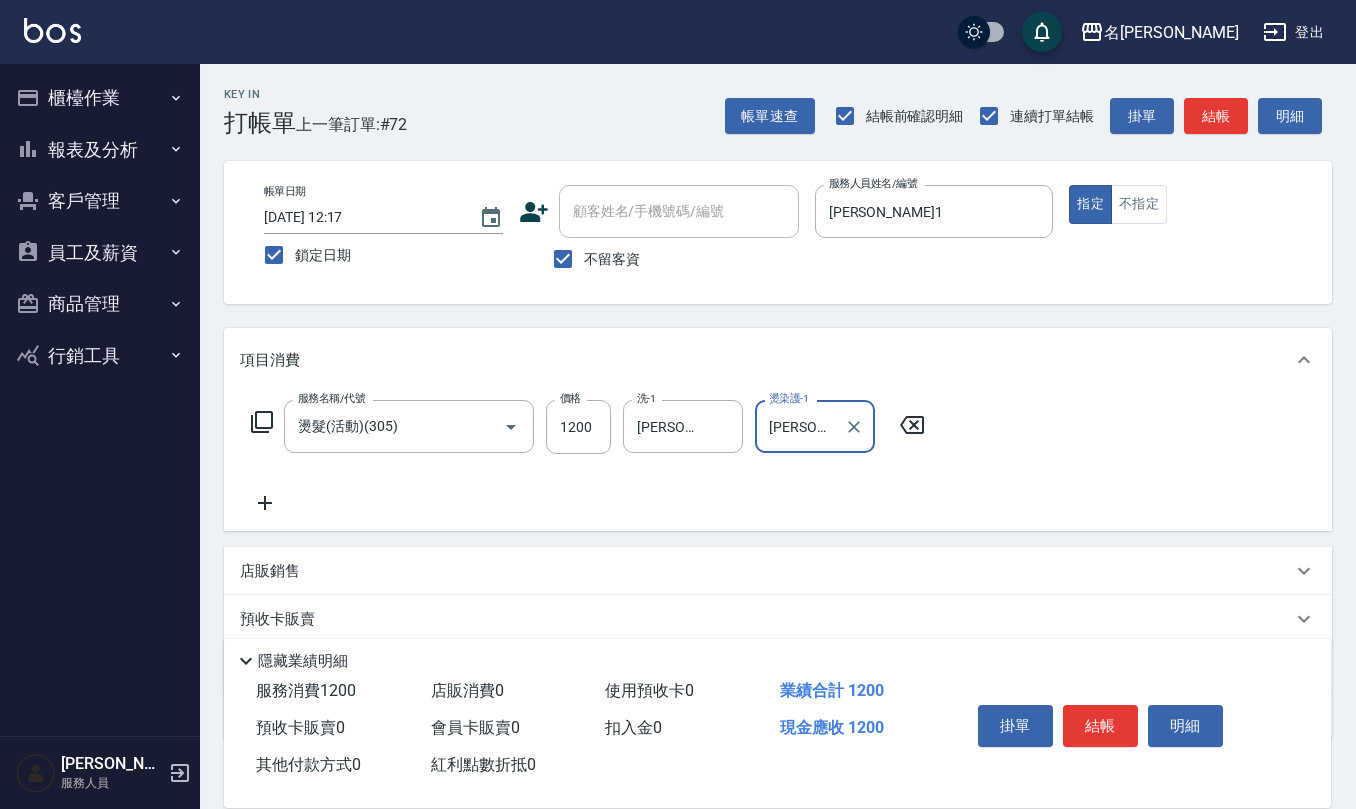 type on "蘇亭云-24" 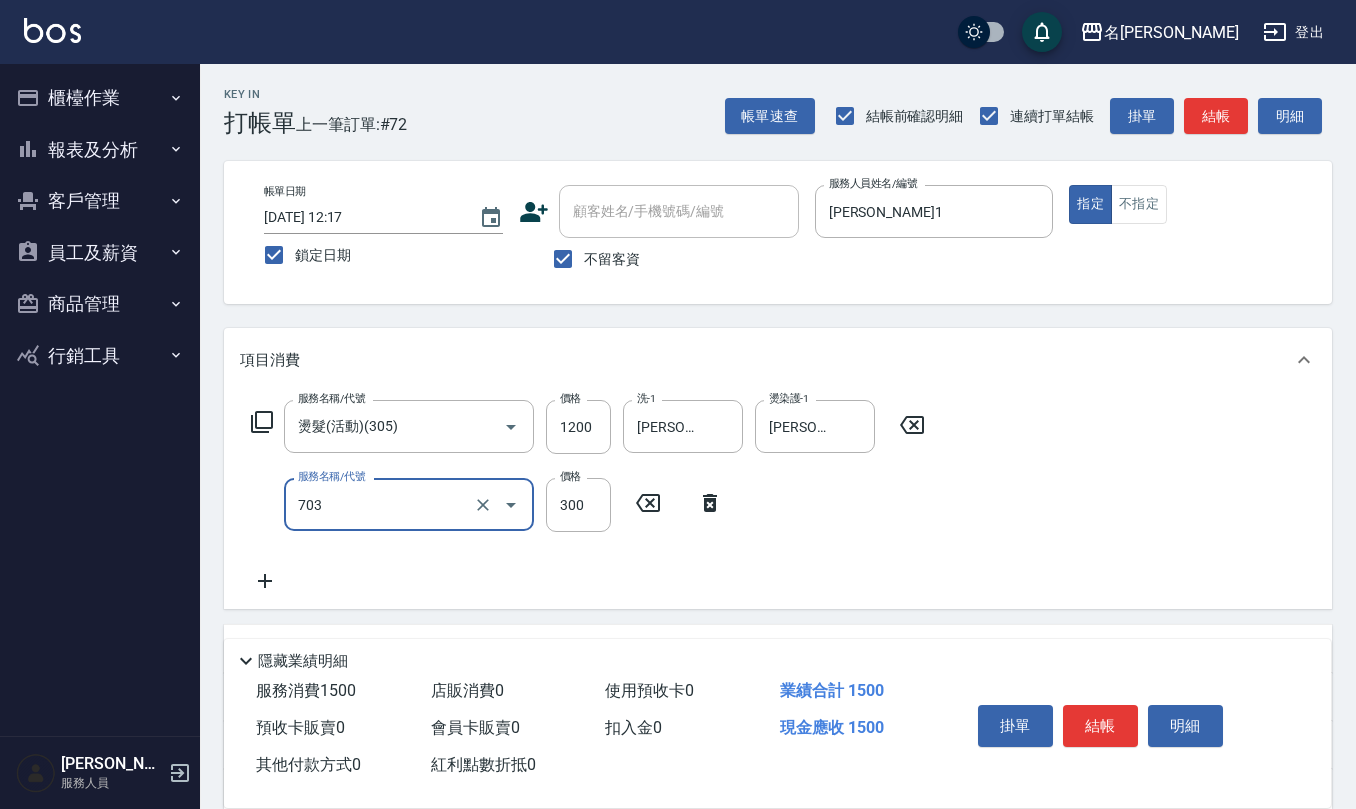 type on "(1236)設計師(703)" 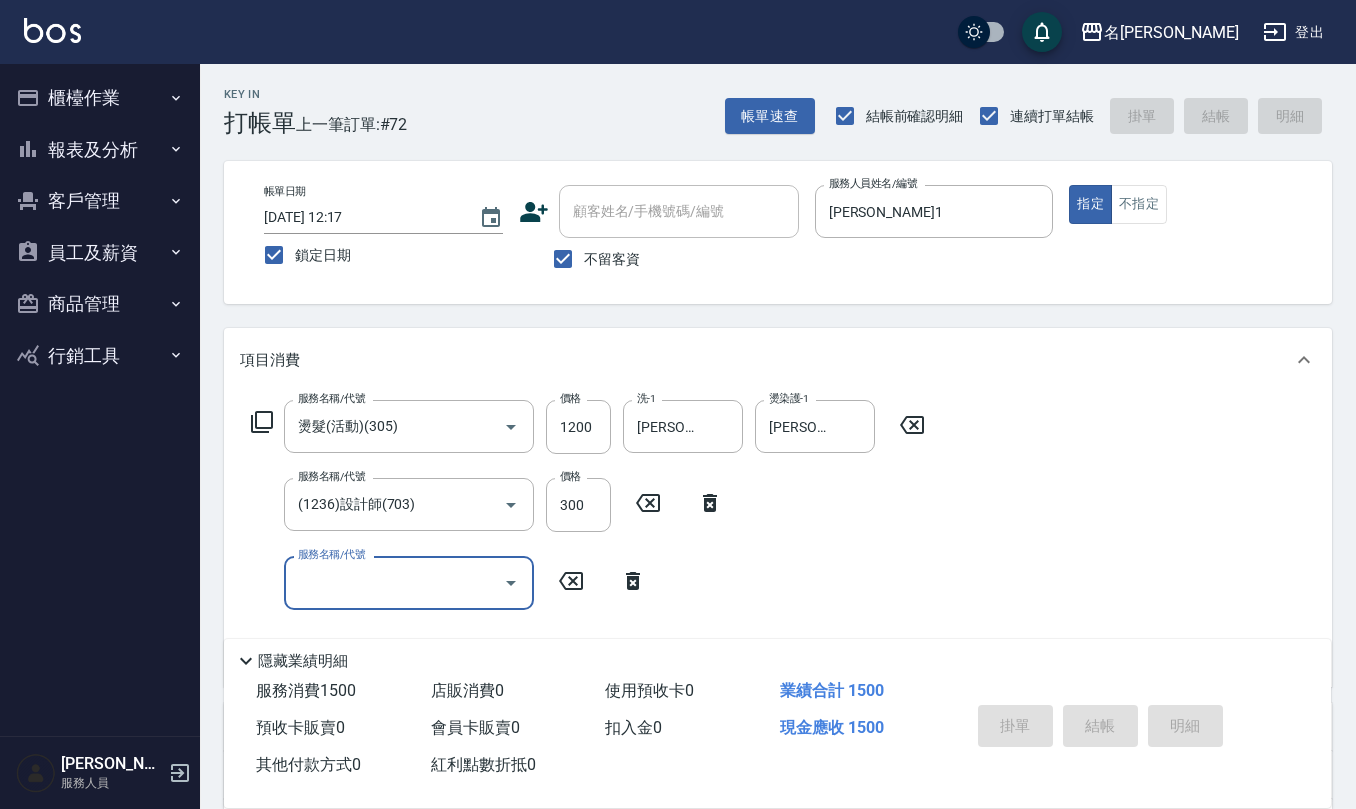 type 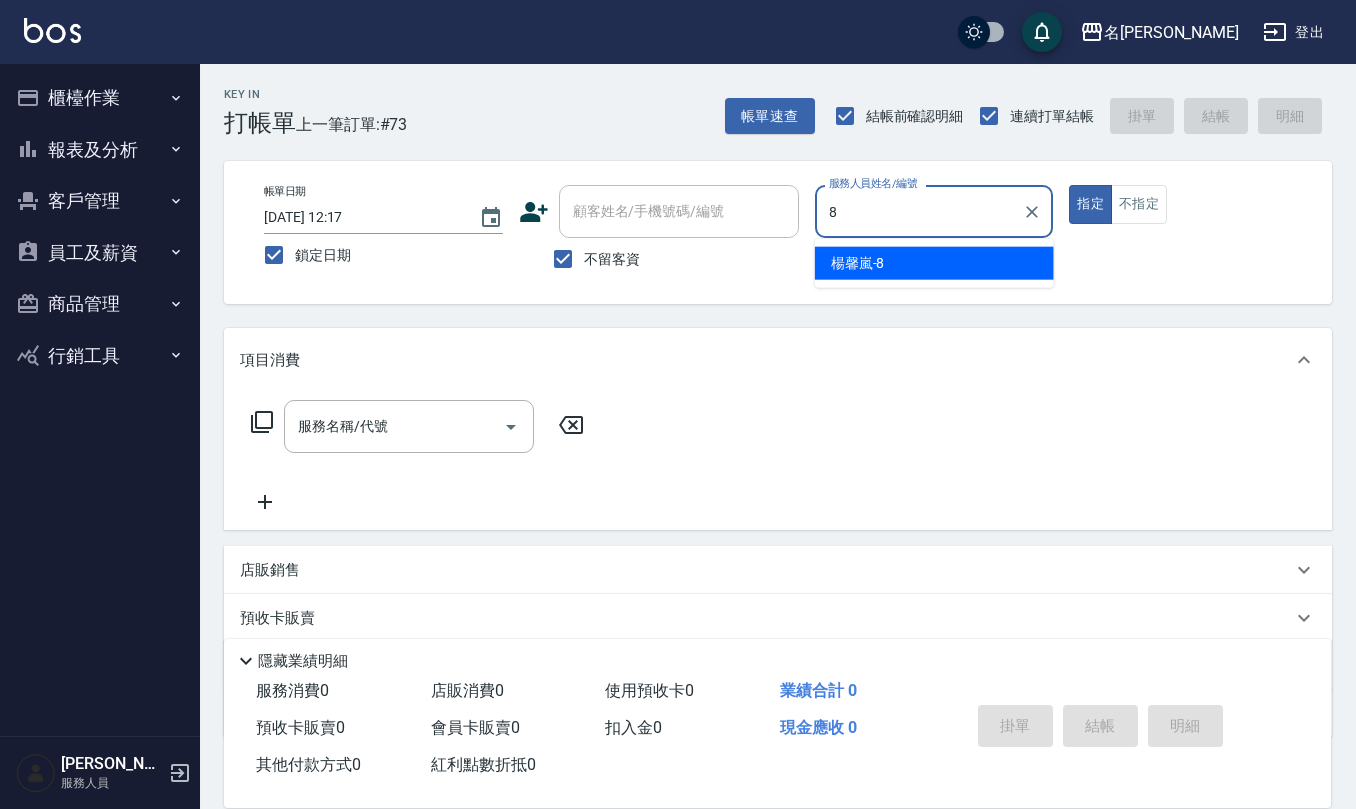type on "[PERSON_NAME]-8" 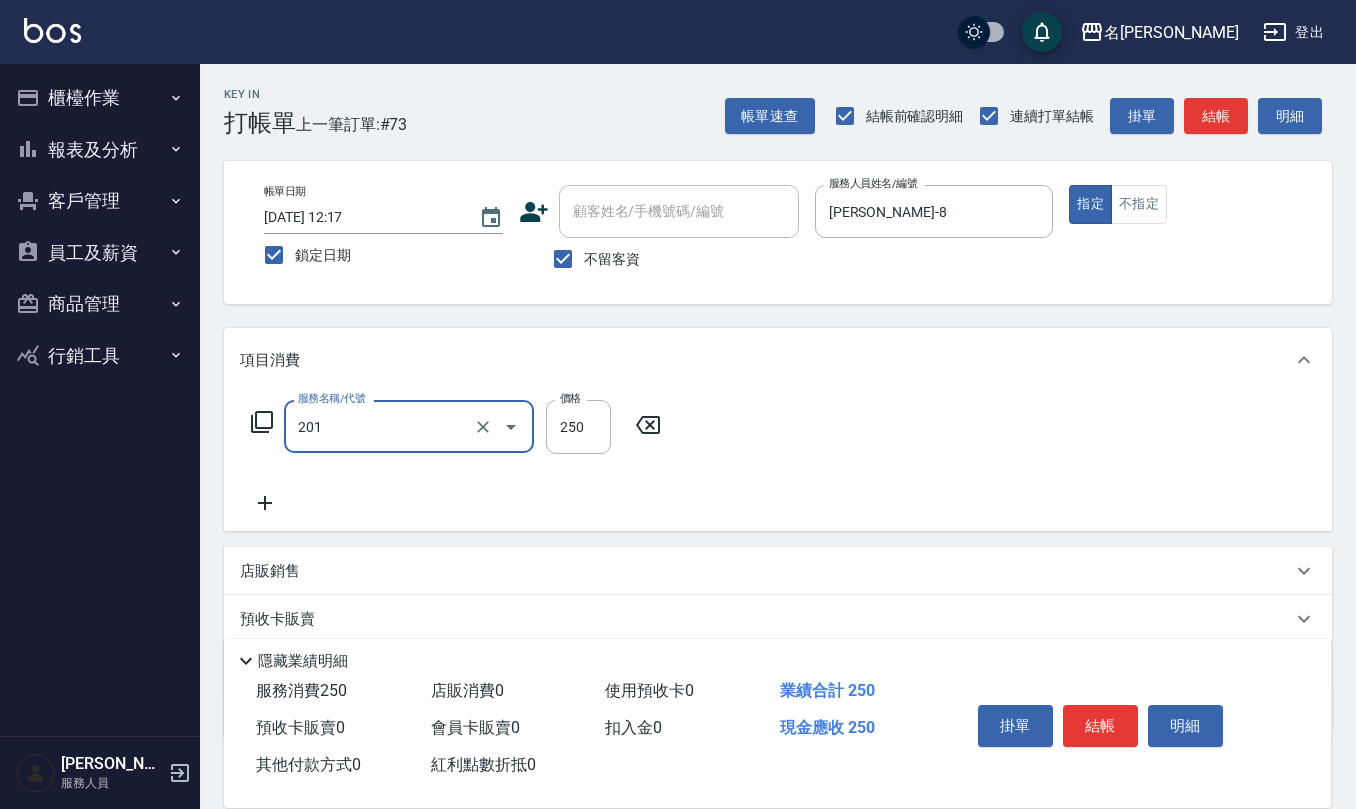 type on "洗髮(201)" 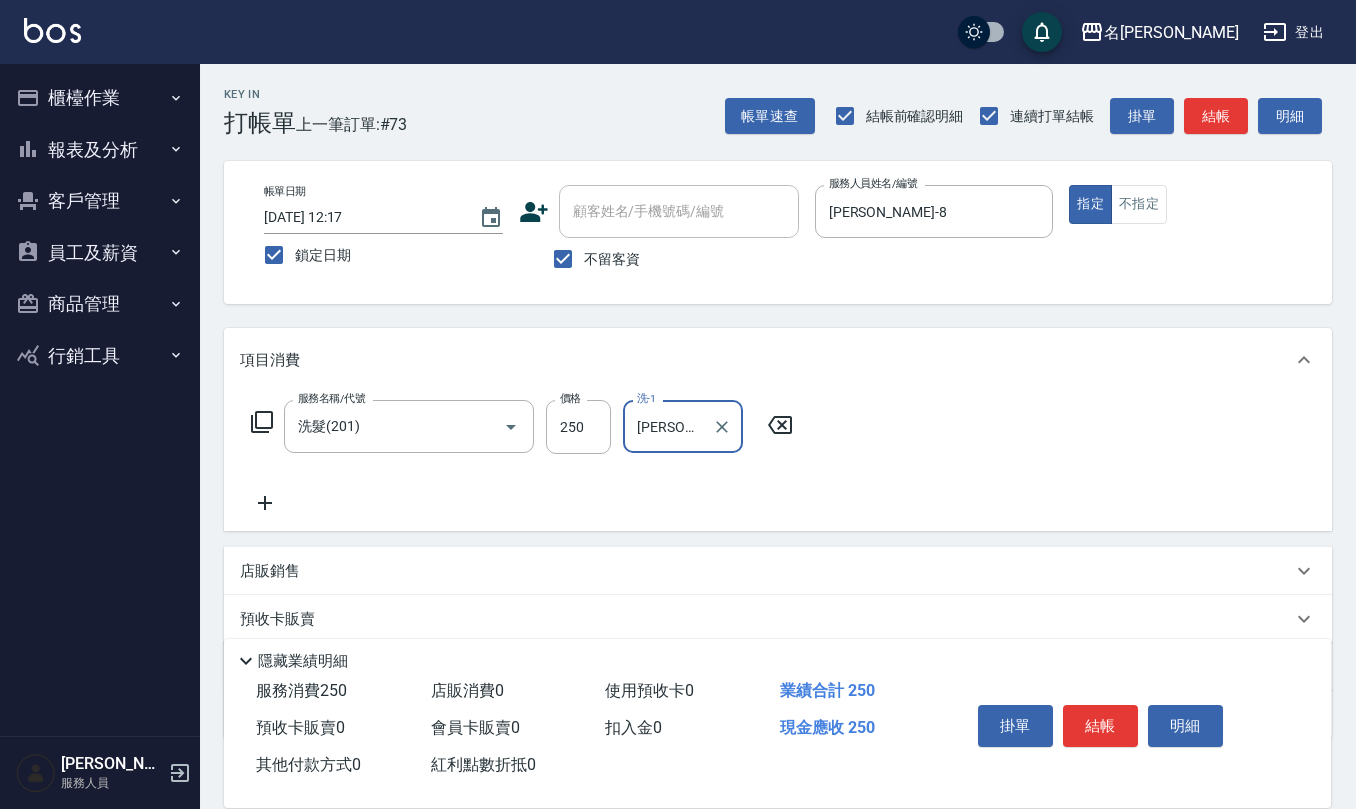 type on "徐志騰-30" 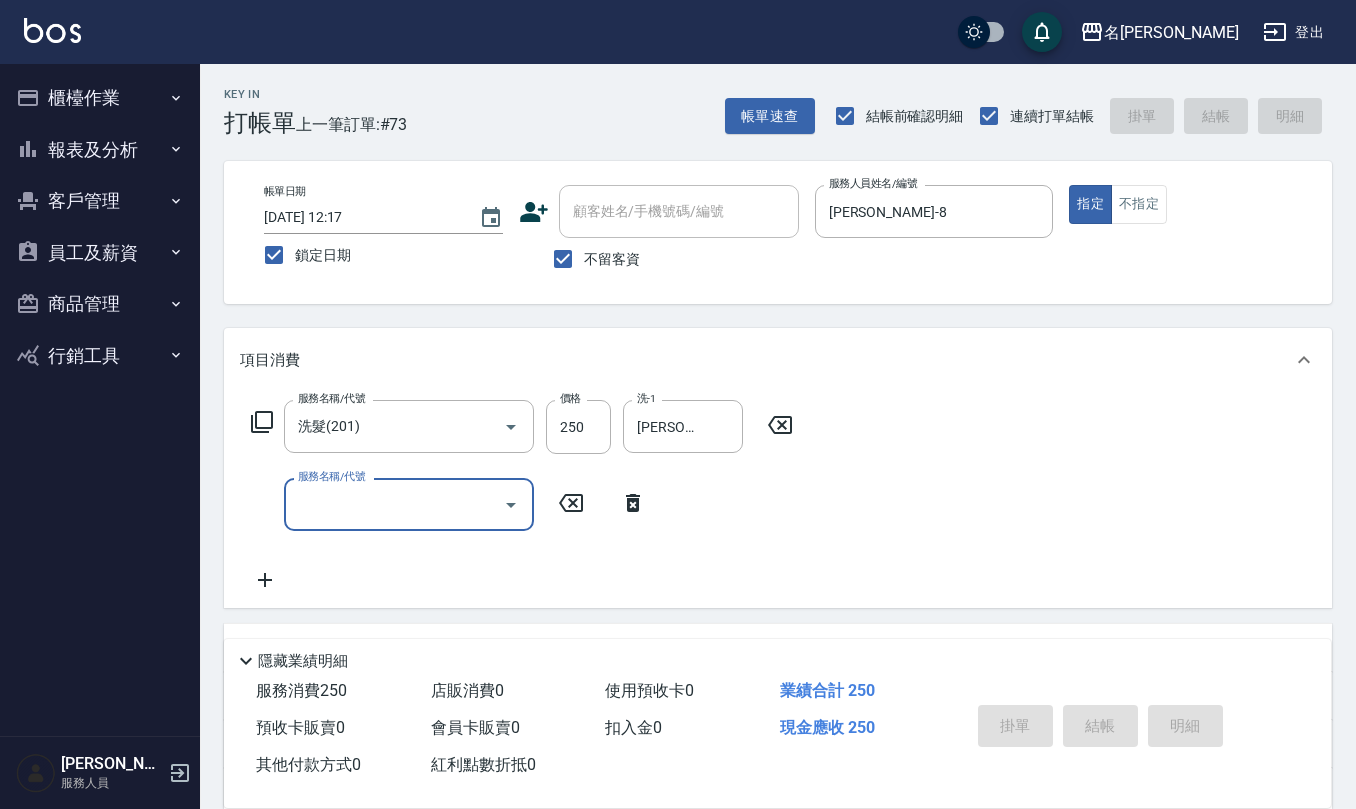 type 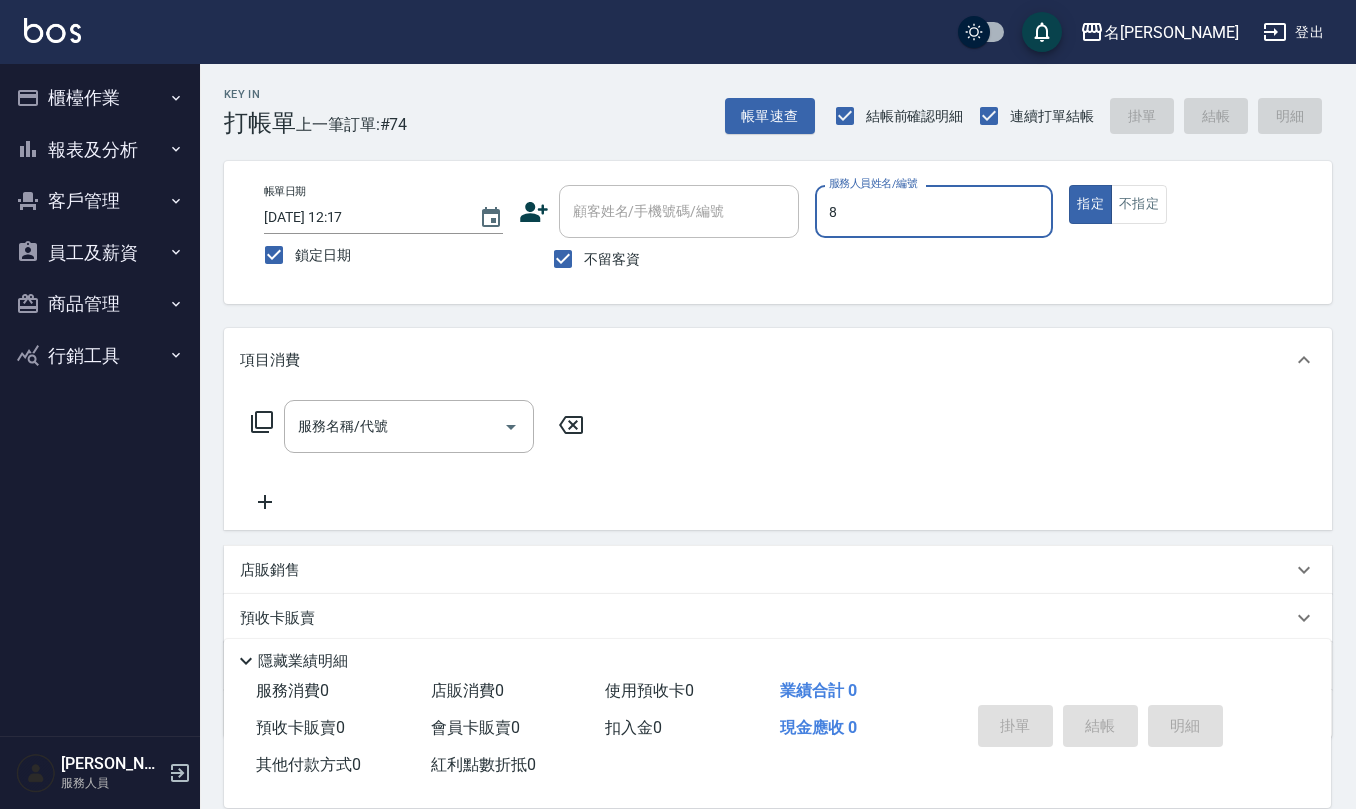 type on "[PERSON_NAME]-8" 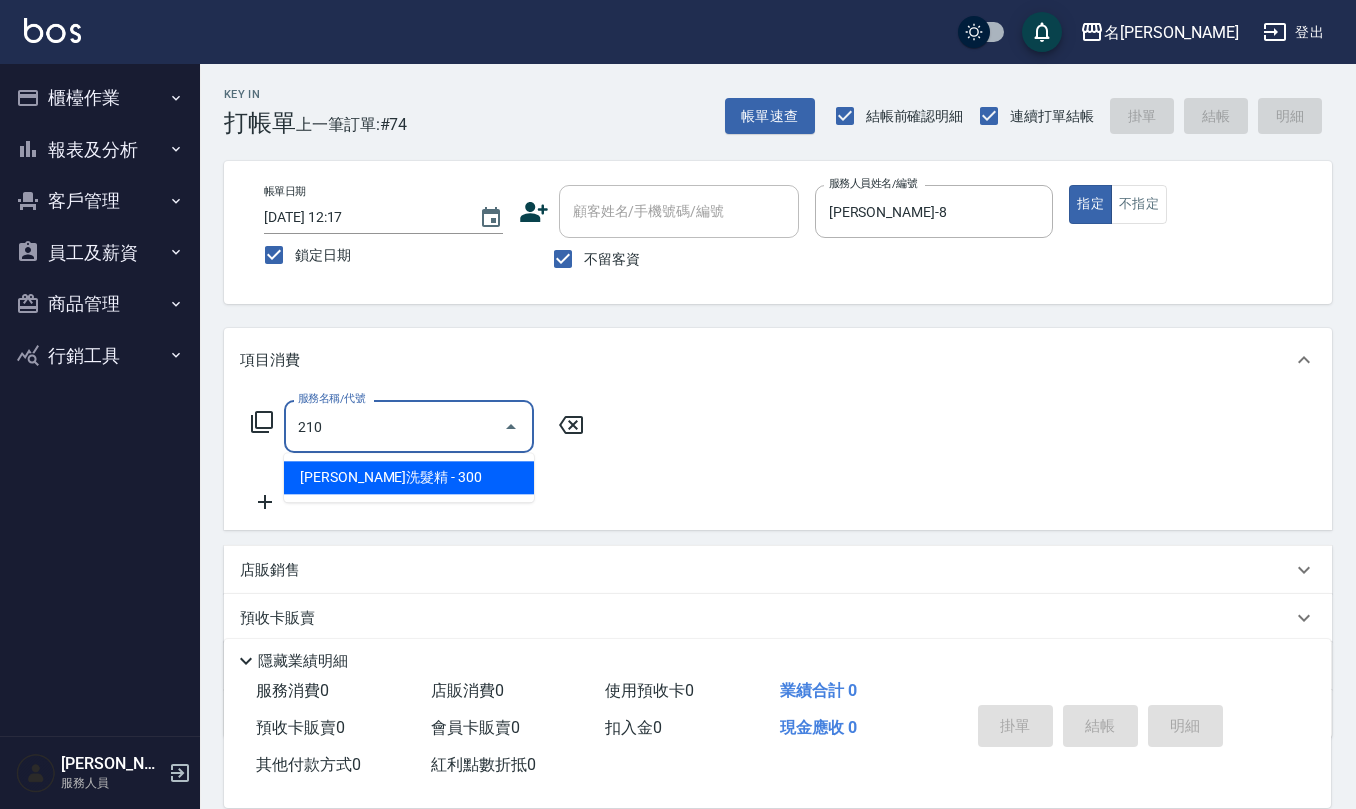 type on "[PERSON_NAME]洗髮精(210)" 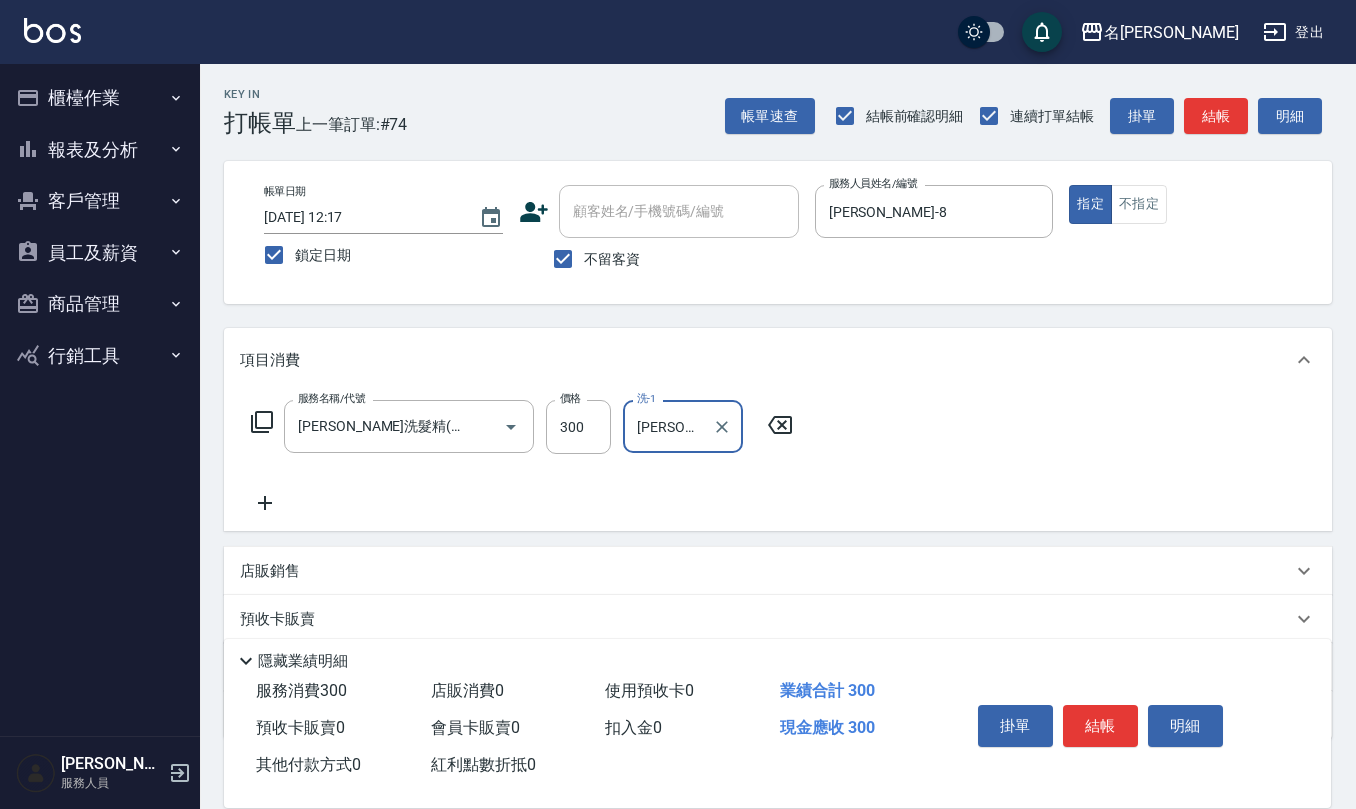 type on "[PERSON_NAME]-33" 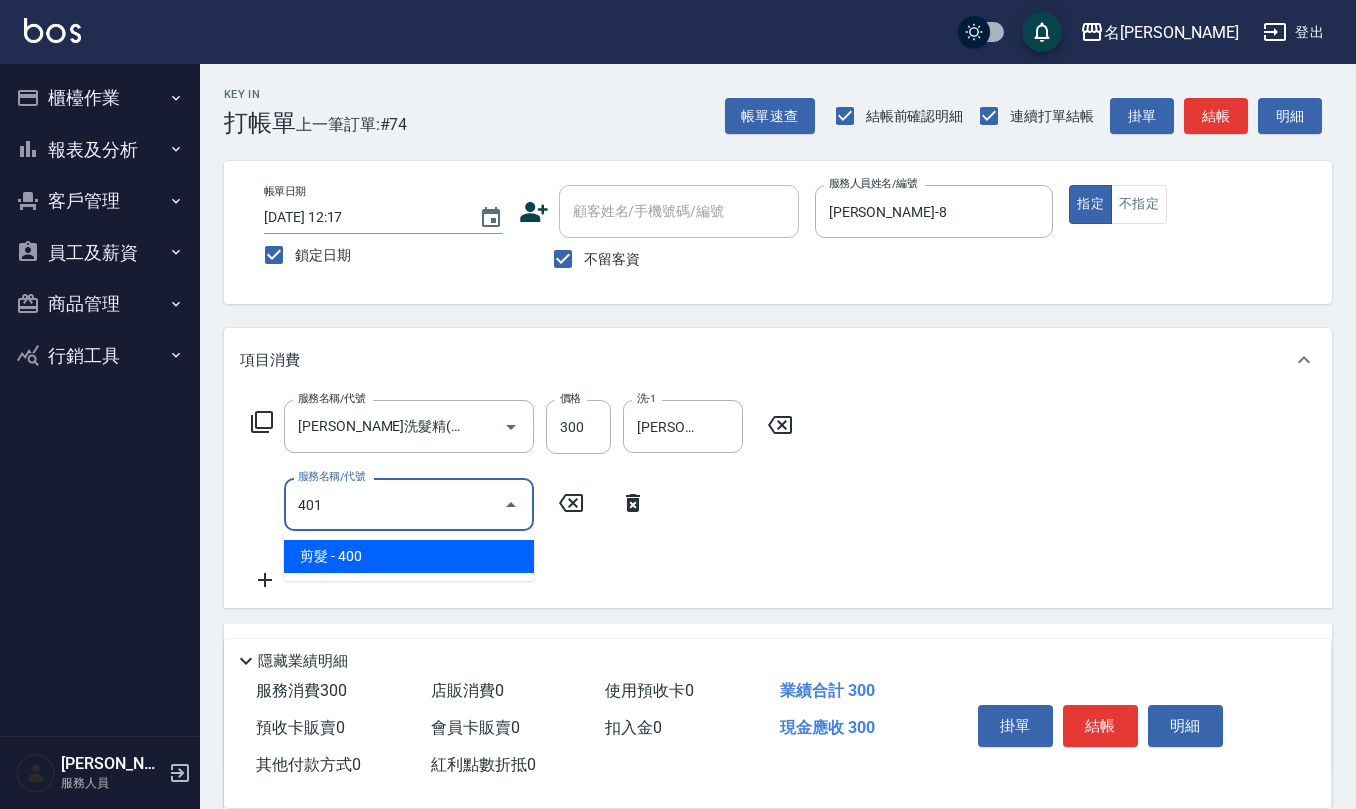 type on "剪髮(401)" 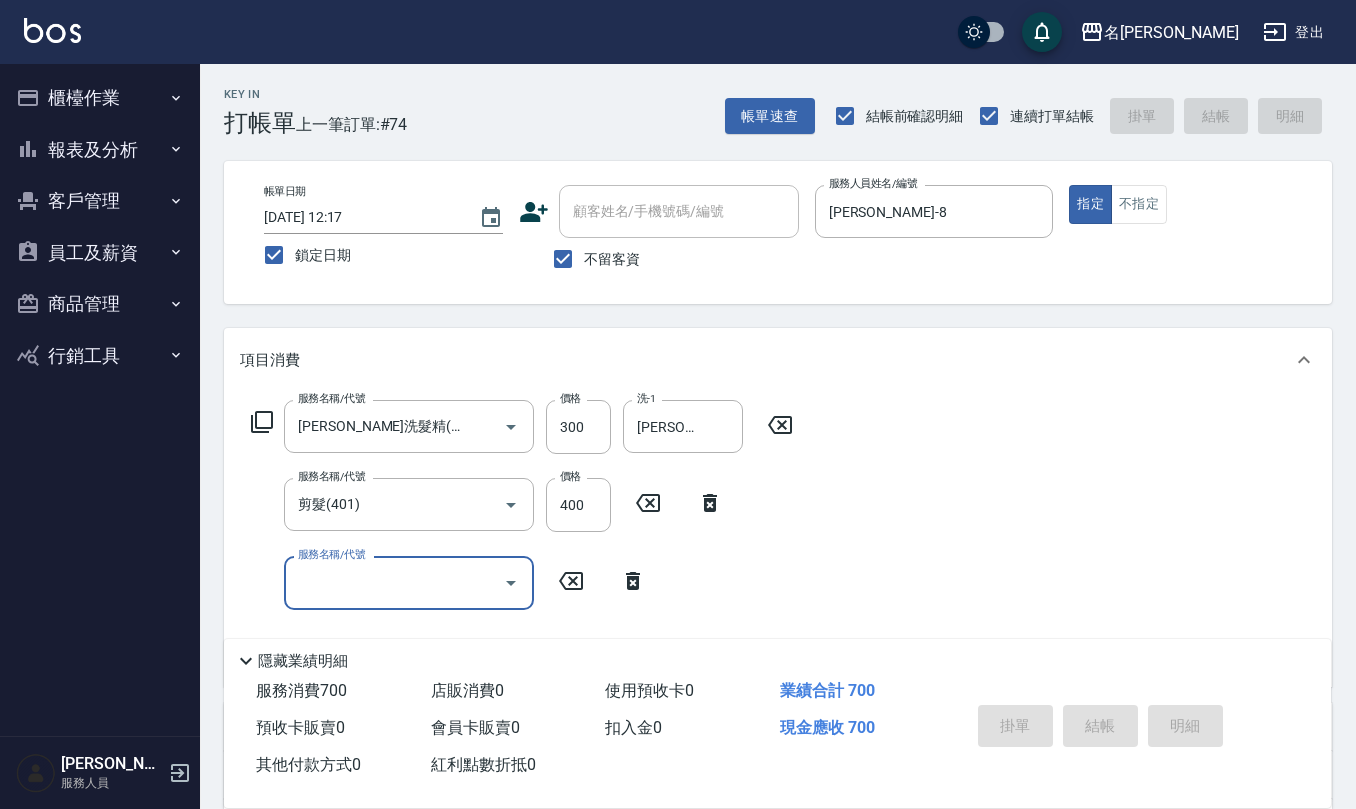 type 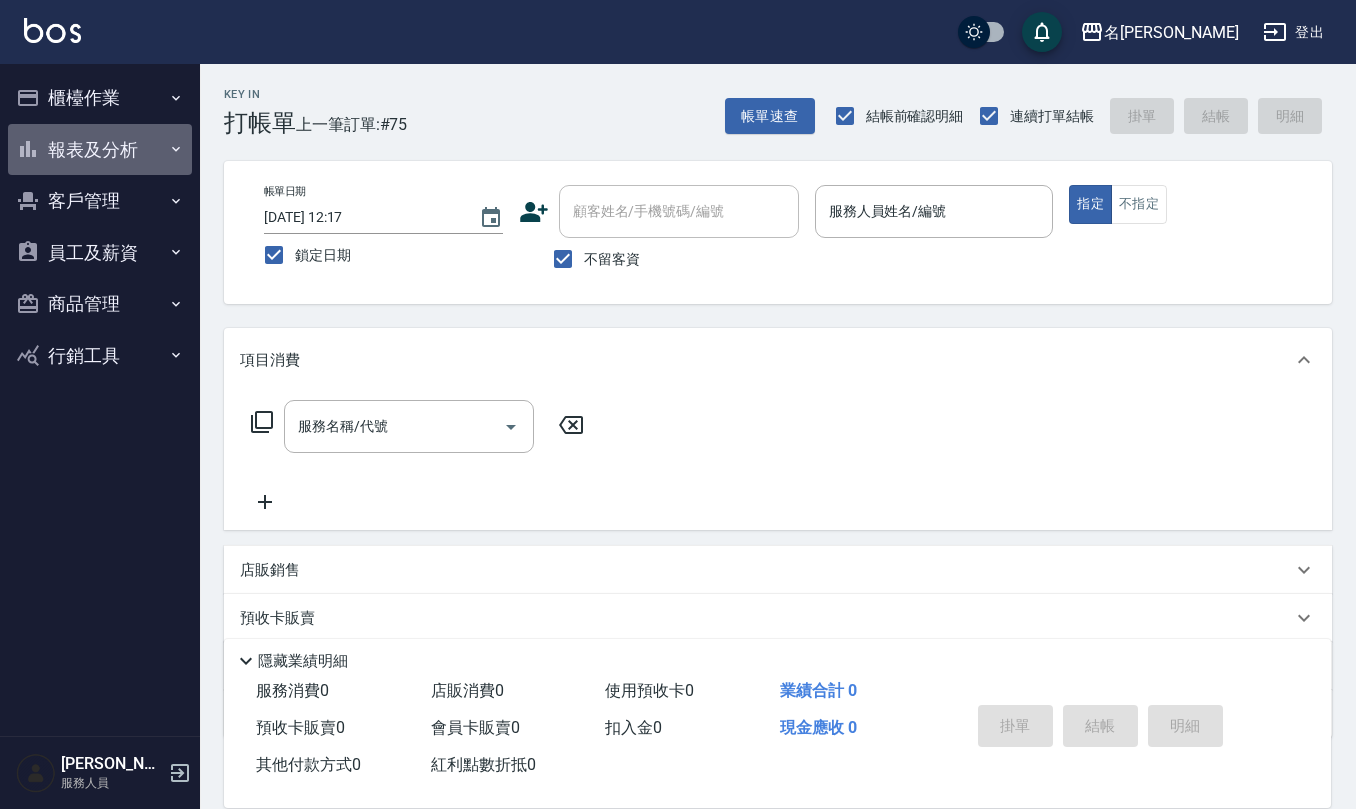 click on "報表及分析" at bounding box center (100, 150) 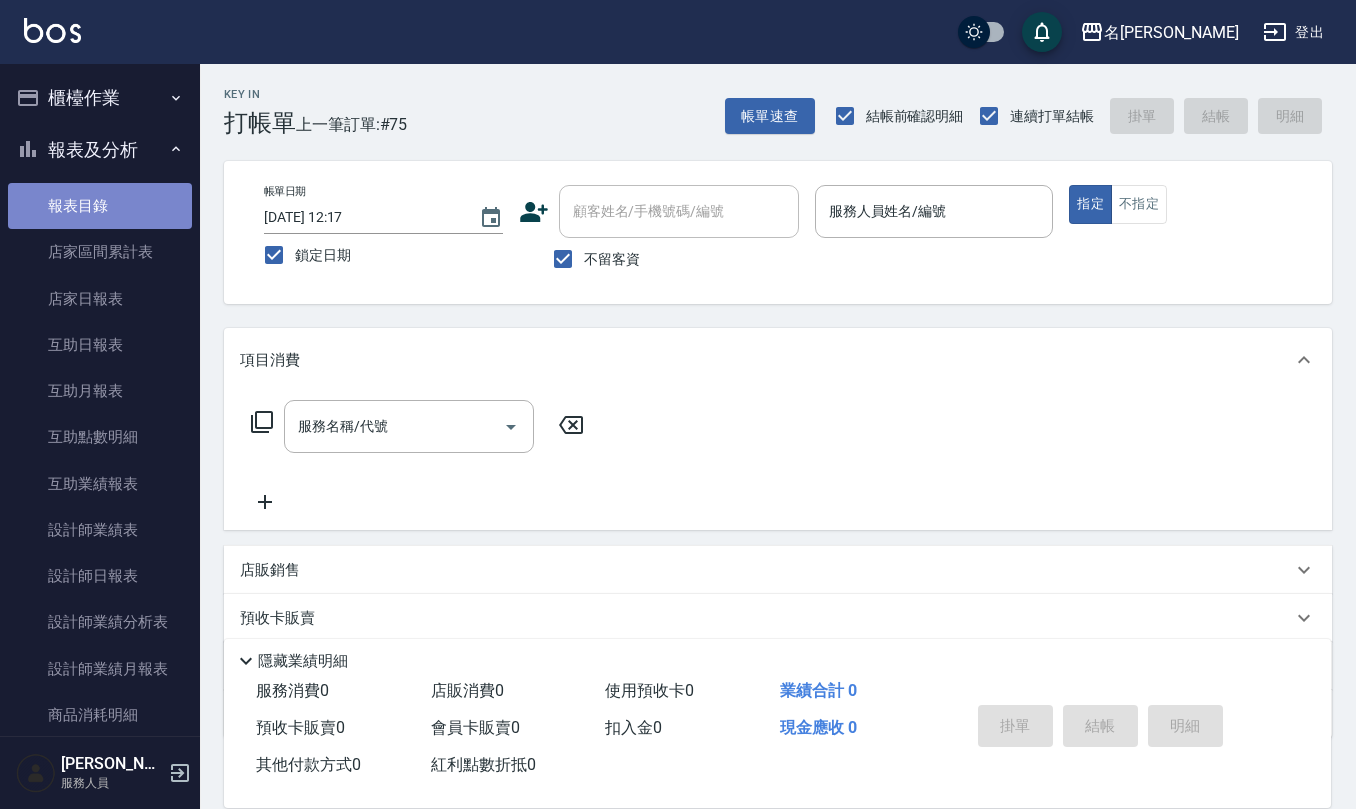 click on "報表目錄" at bounding box center (100, 206) 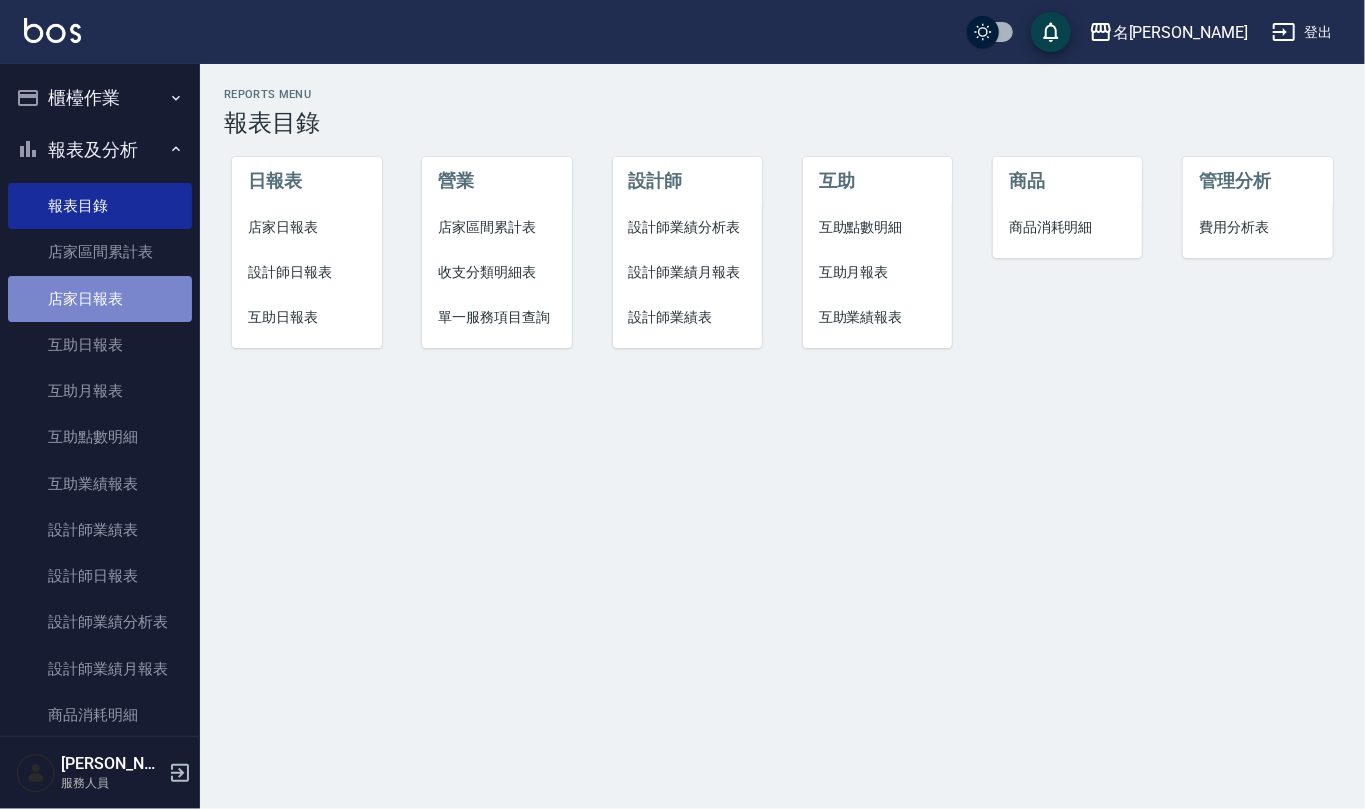 click on "店家日報表" at bounding box center (100, 299) 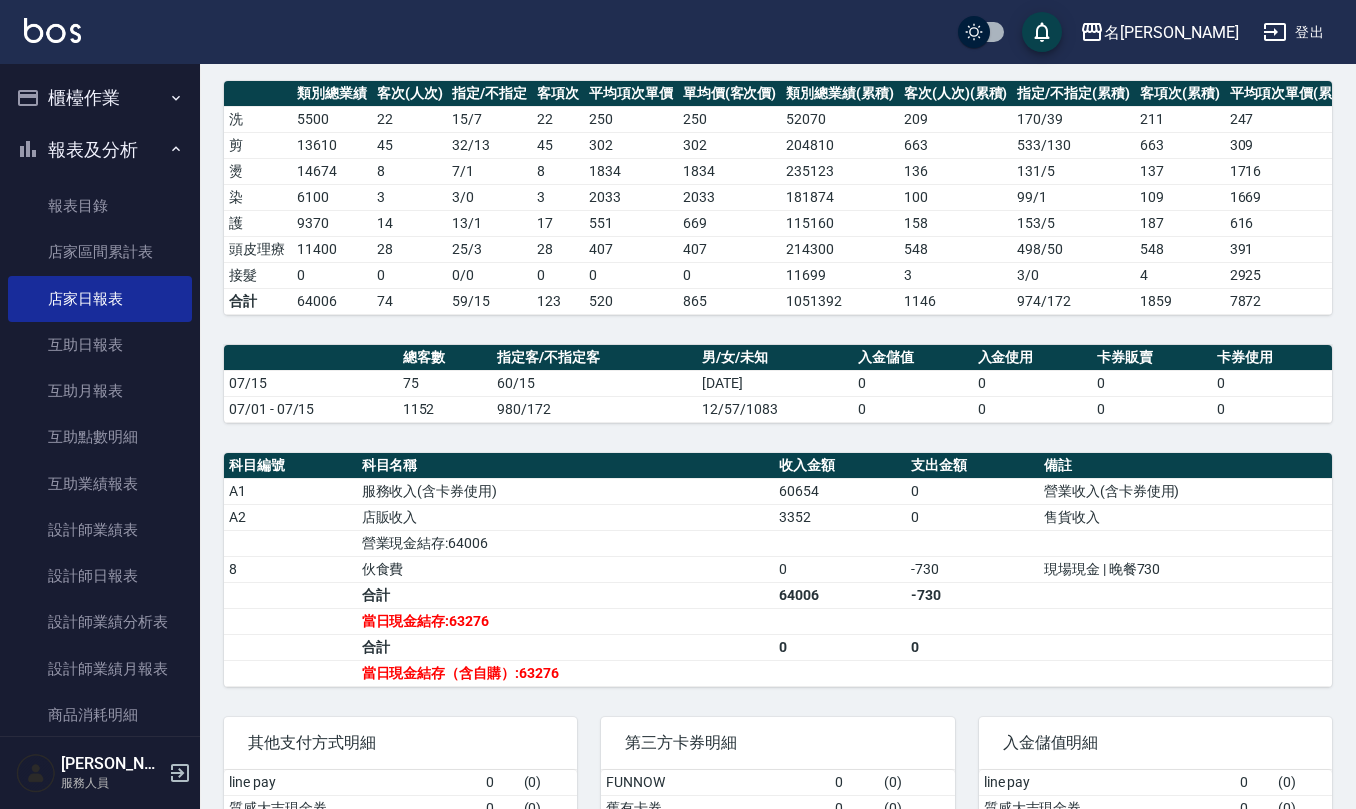 scroll, scrollTop: 12, scrollLeft: 0, axis: vertical 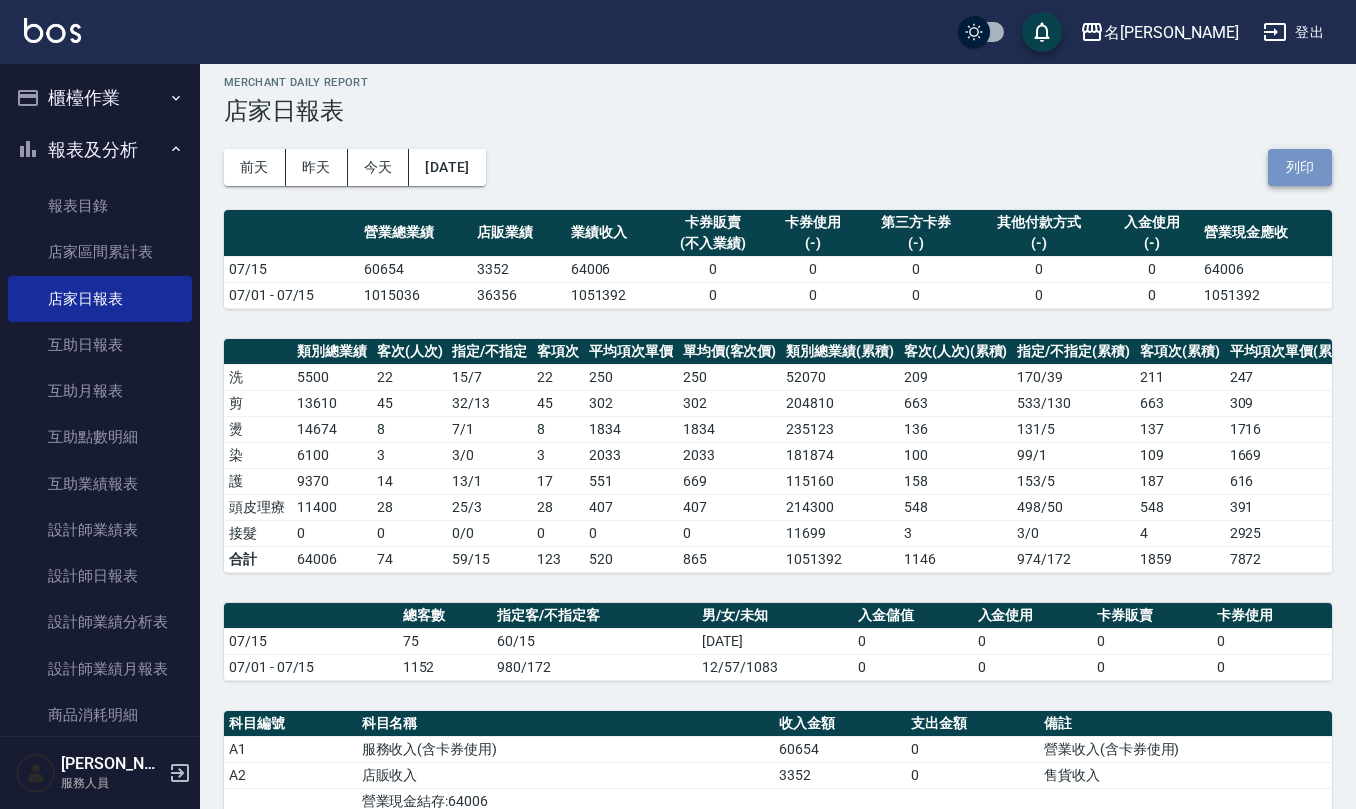 click on "列印" at bounding box center (1300, 167) 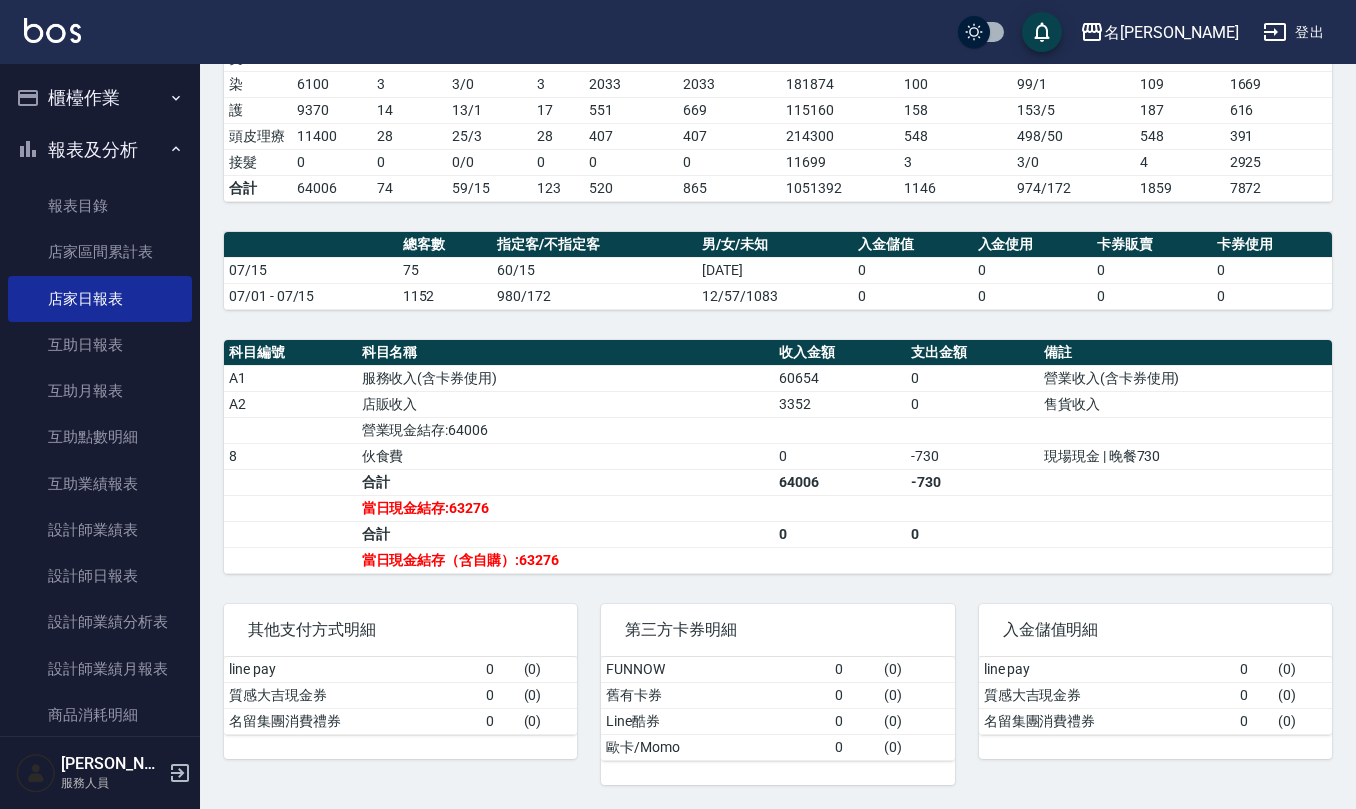 scroll, scrollTop: 412, scrollLeft: 0, axis: vertical 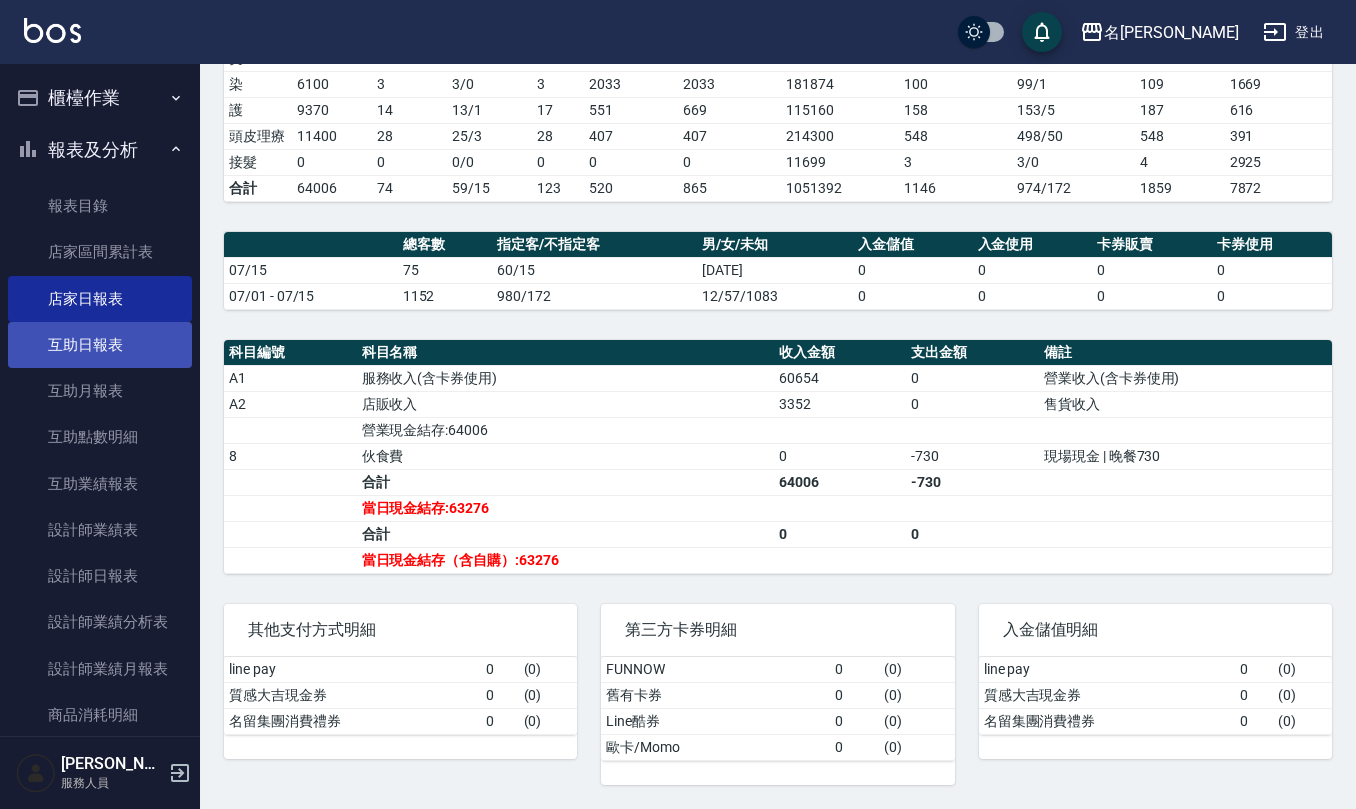 click on "互助日報表" at bounding box center (100, 345) 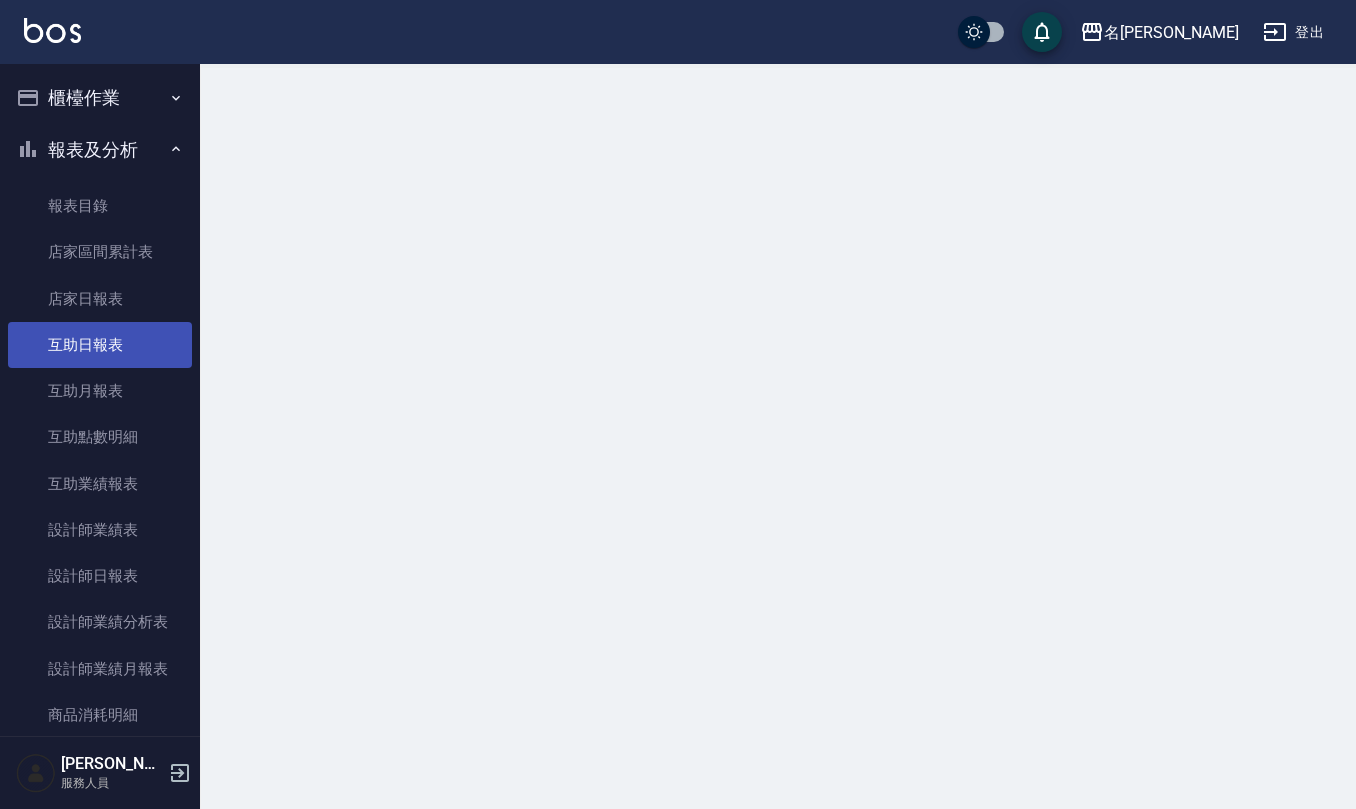 scroll, scrollTop: 0, scrollLeft: 0, axis: both 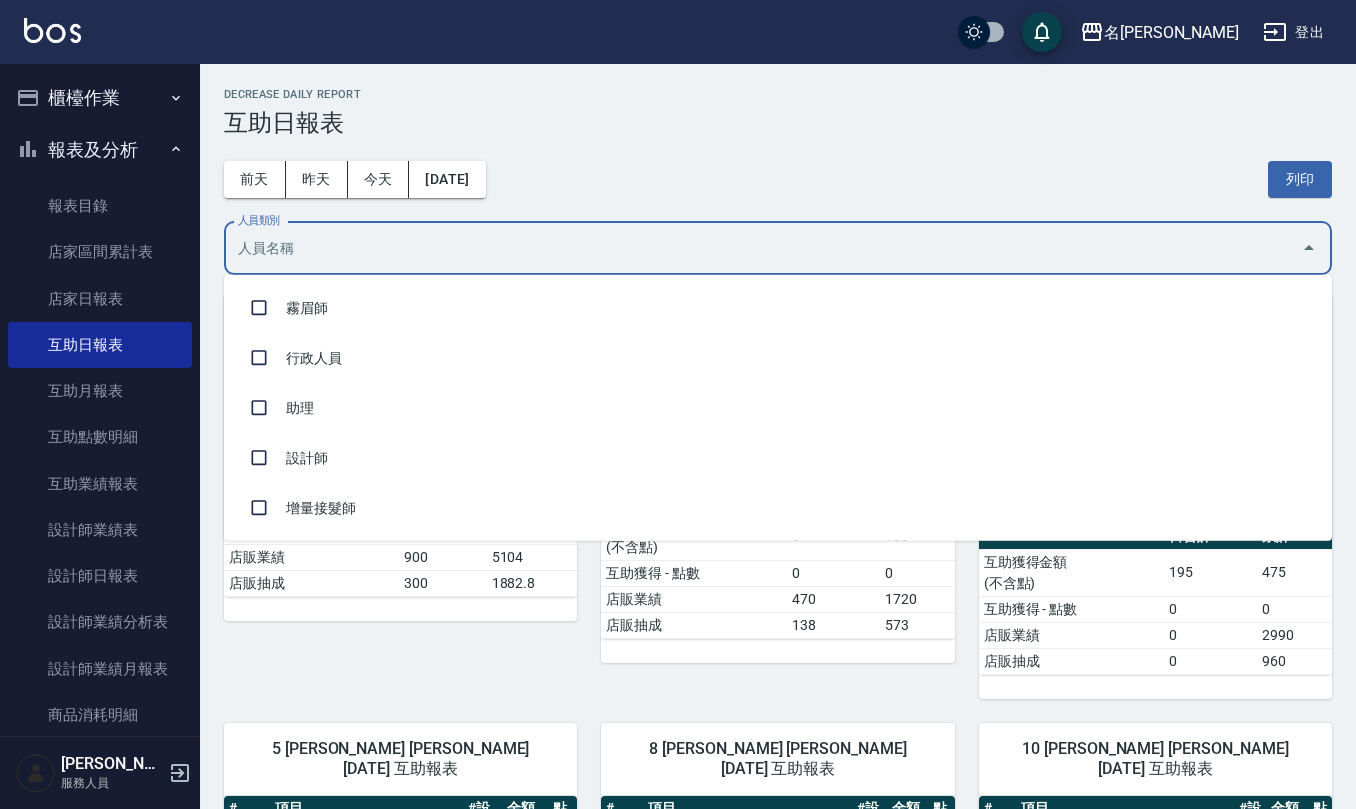 click on "人員類別" at bounding box center (763, 248) 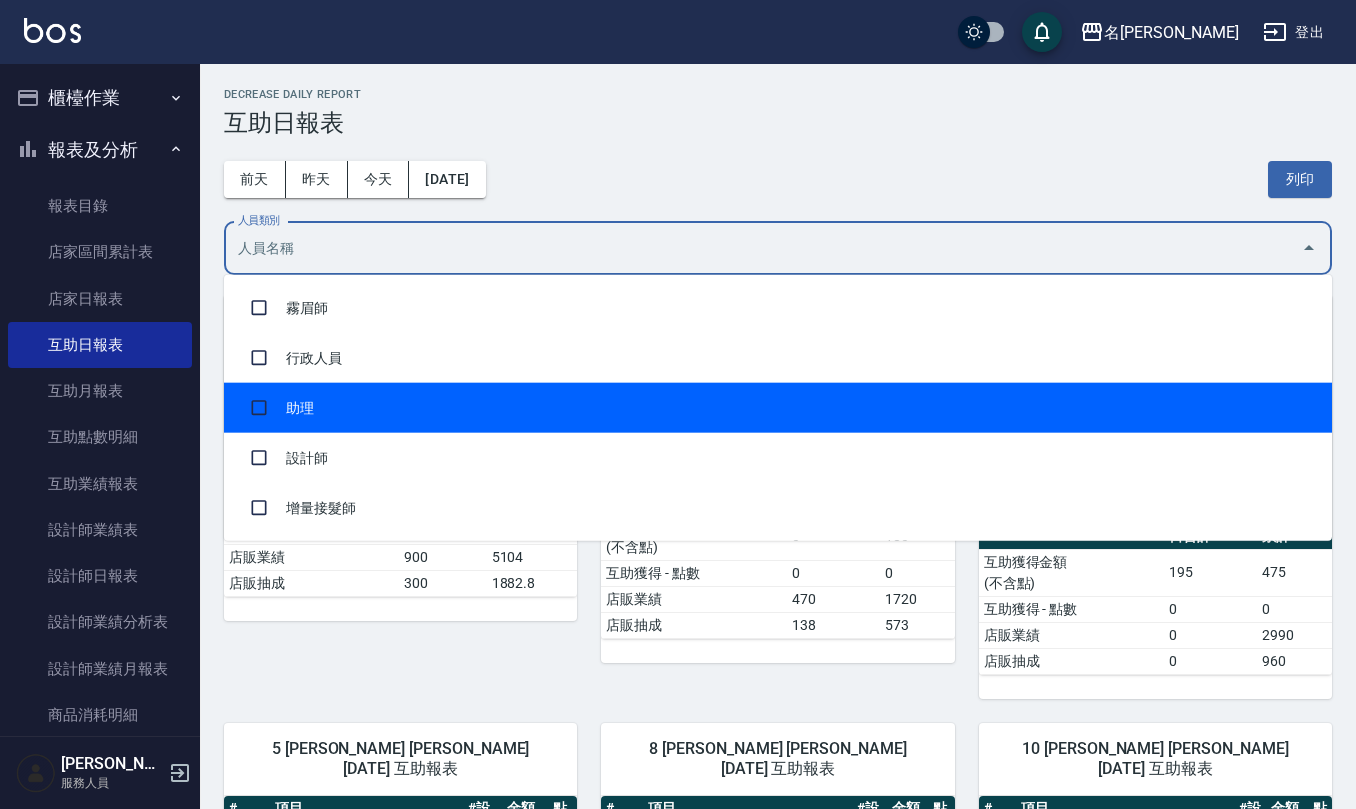 click on "助理" at bounding box center (778, 408) 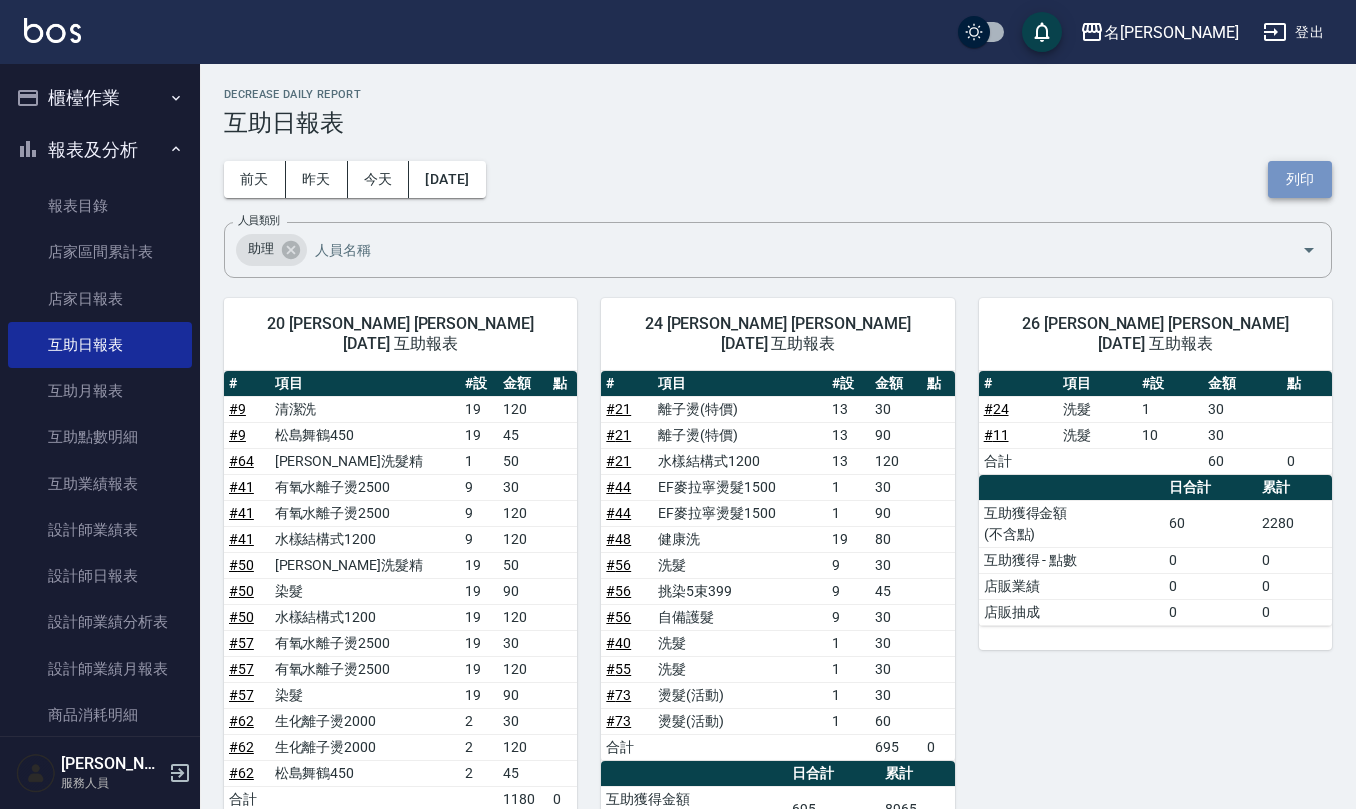 click on "列印" at bounding box center [1300, 179] 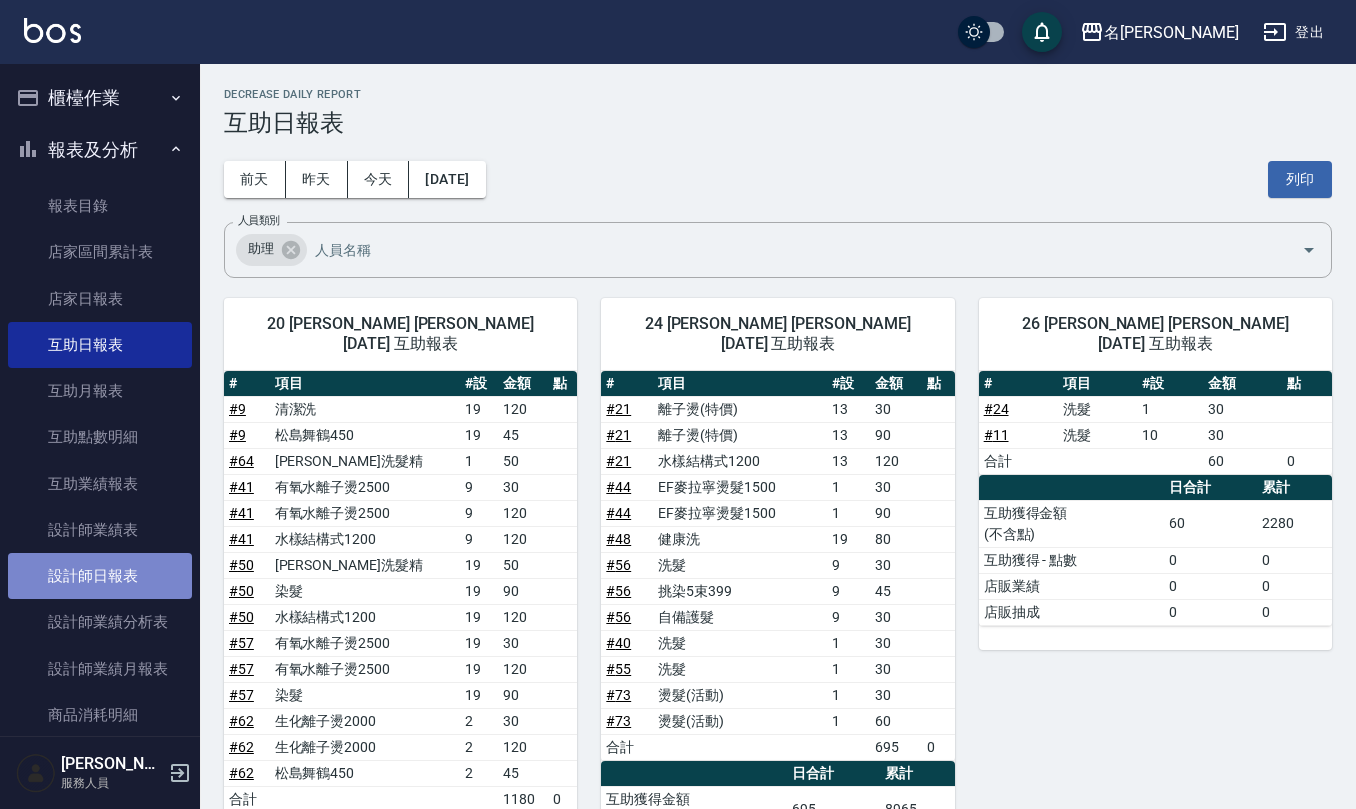 click on "設計師日報表" at bounding box center (100, 576) 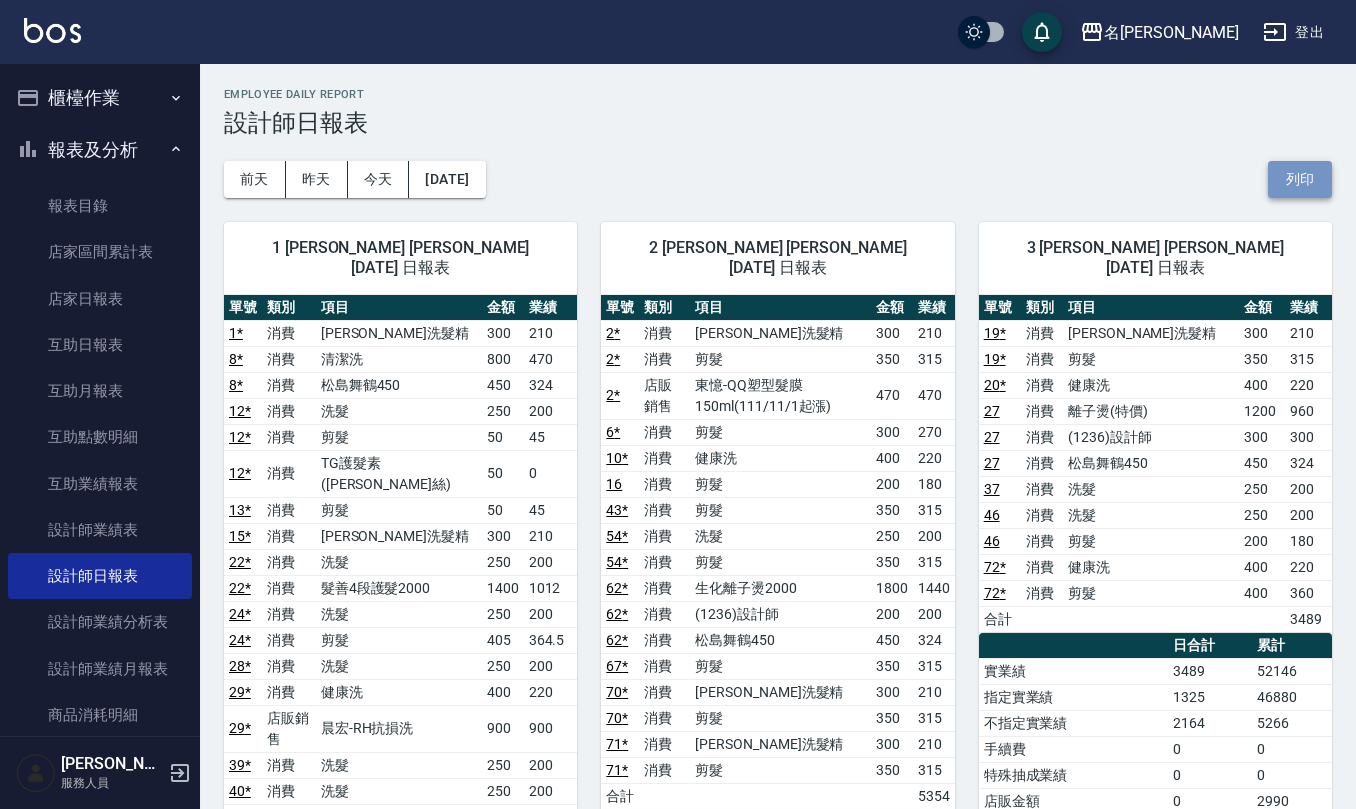 click on "列印" at bounding box center (1300, 179) 